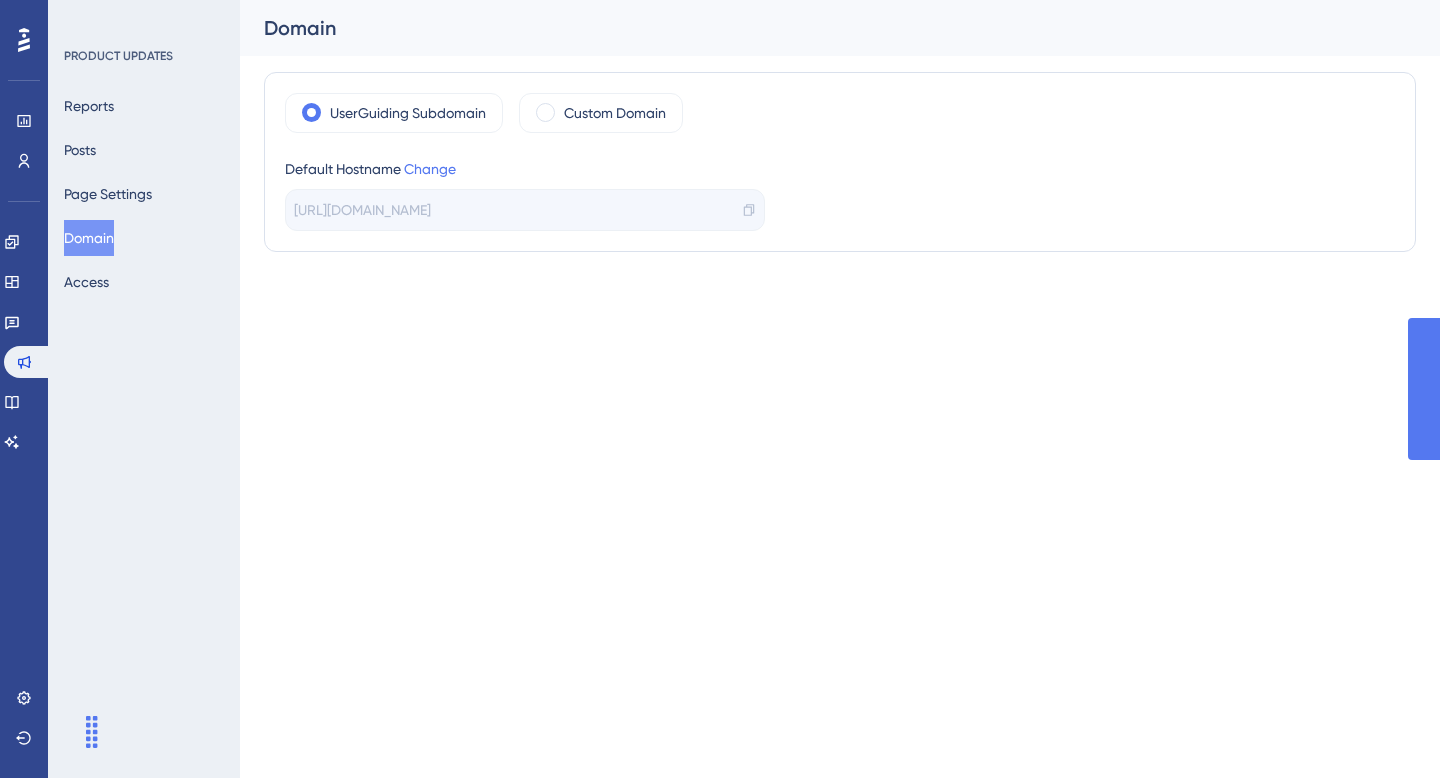 scroll, scrollTop: 0, scrollLeft: 0, axis: both 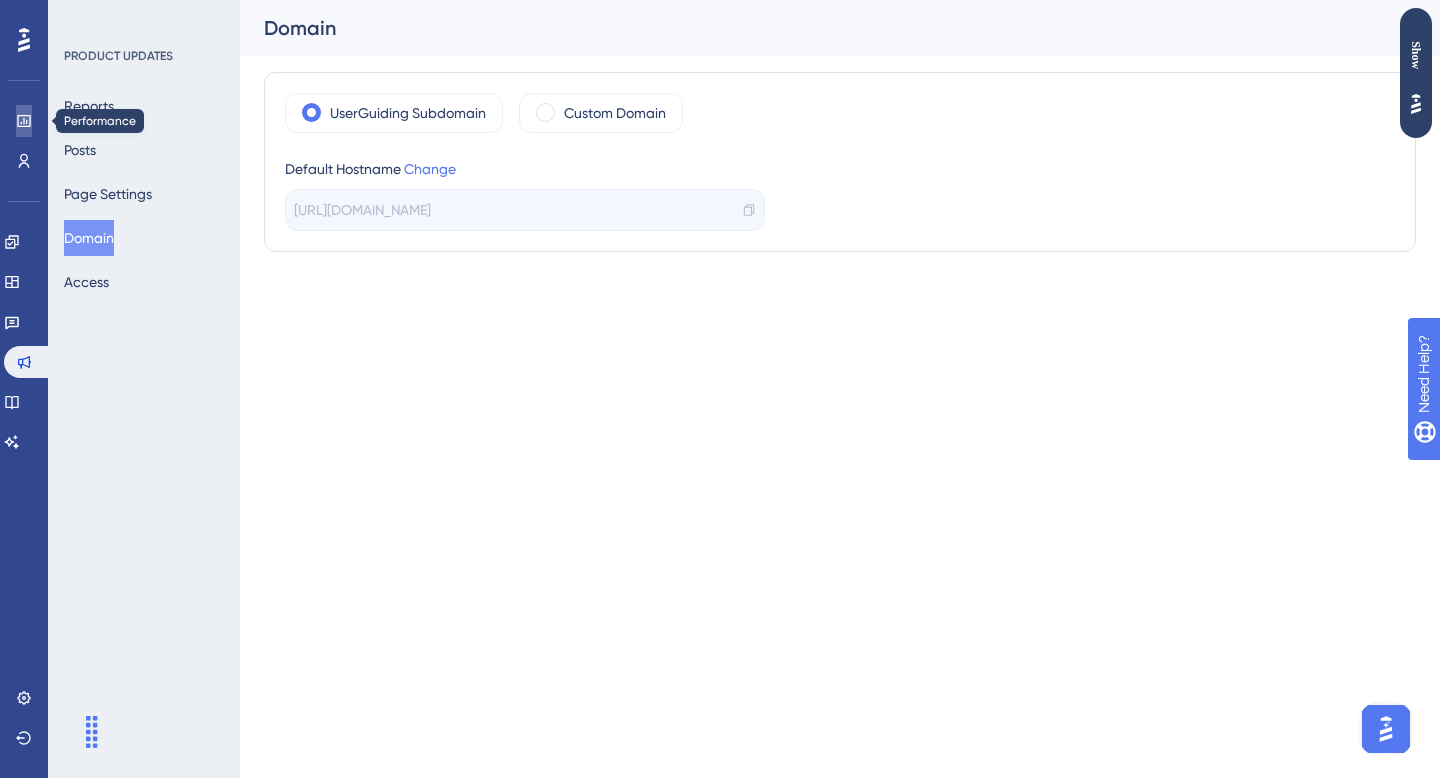 click 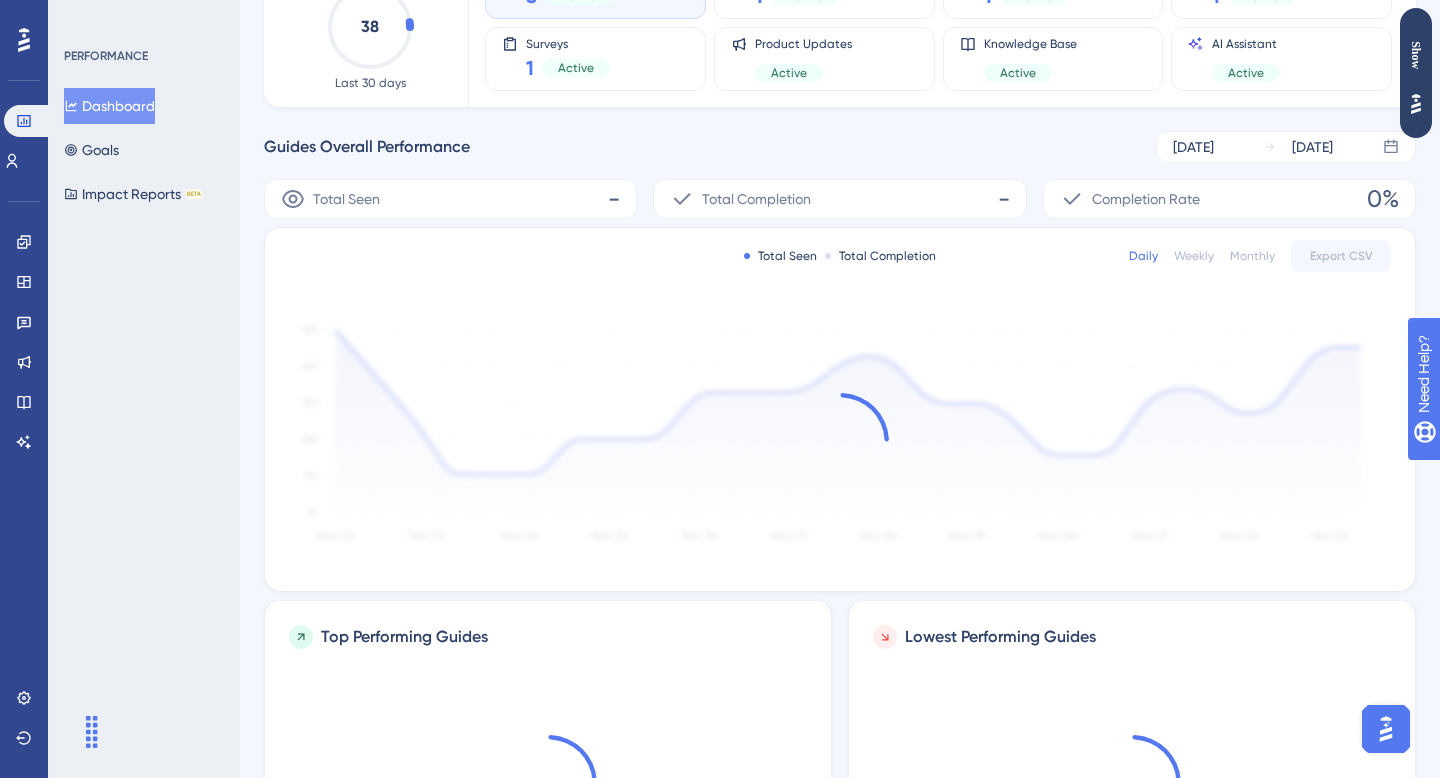 scroll, scrollTop: 239, scrollLeft: 0, axis: vertical 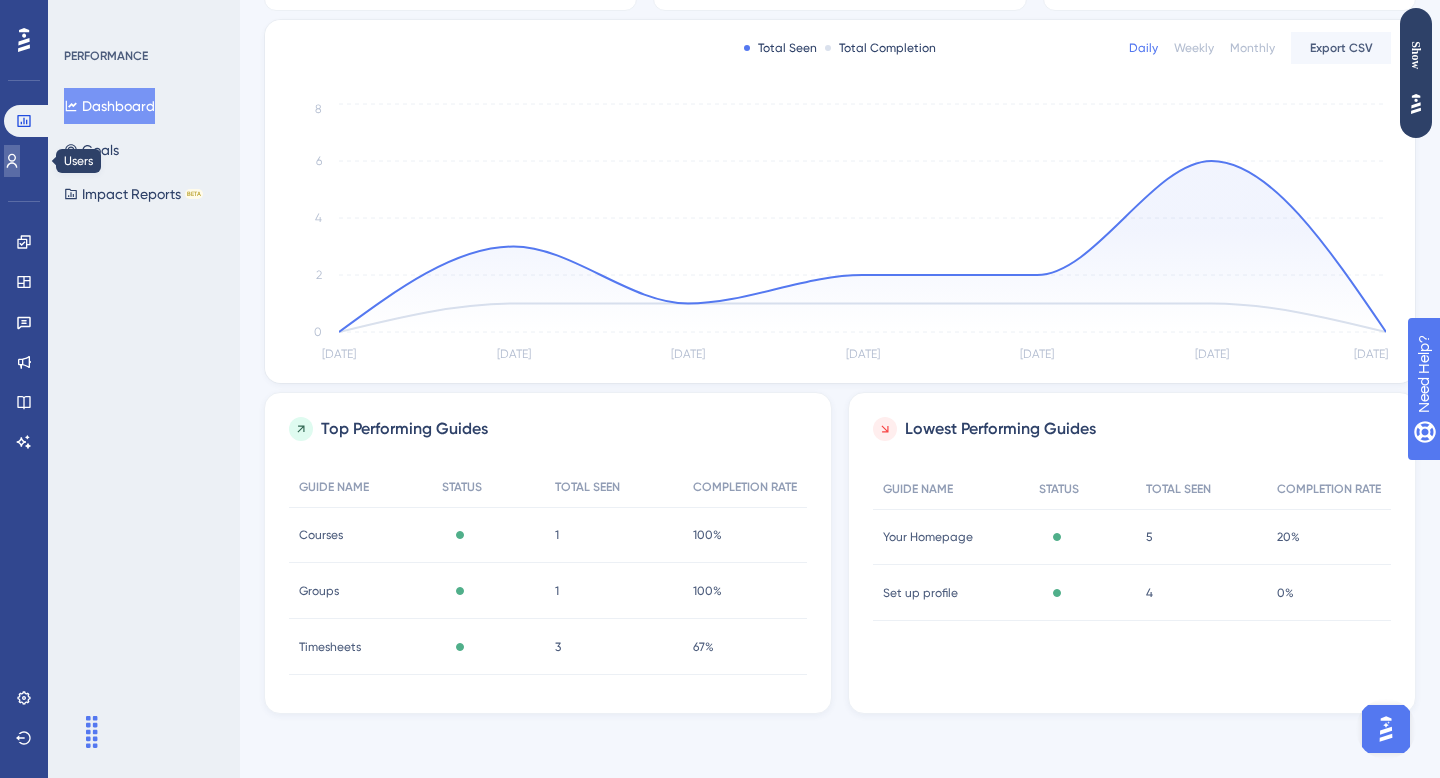 click 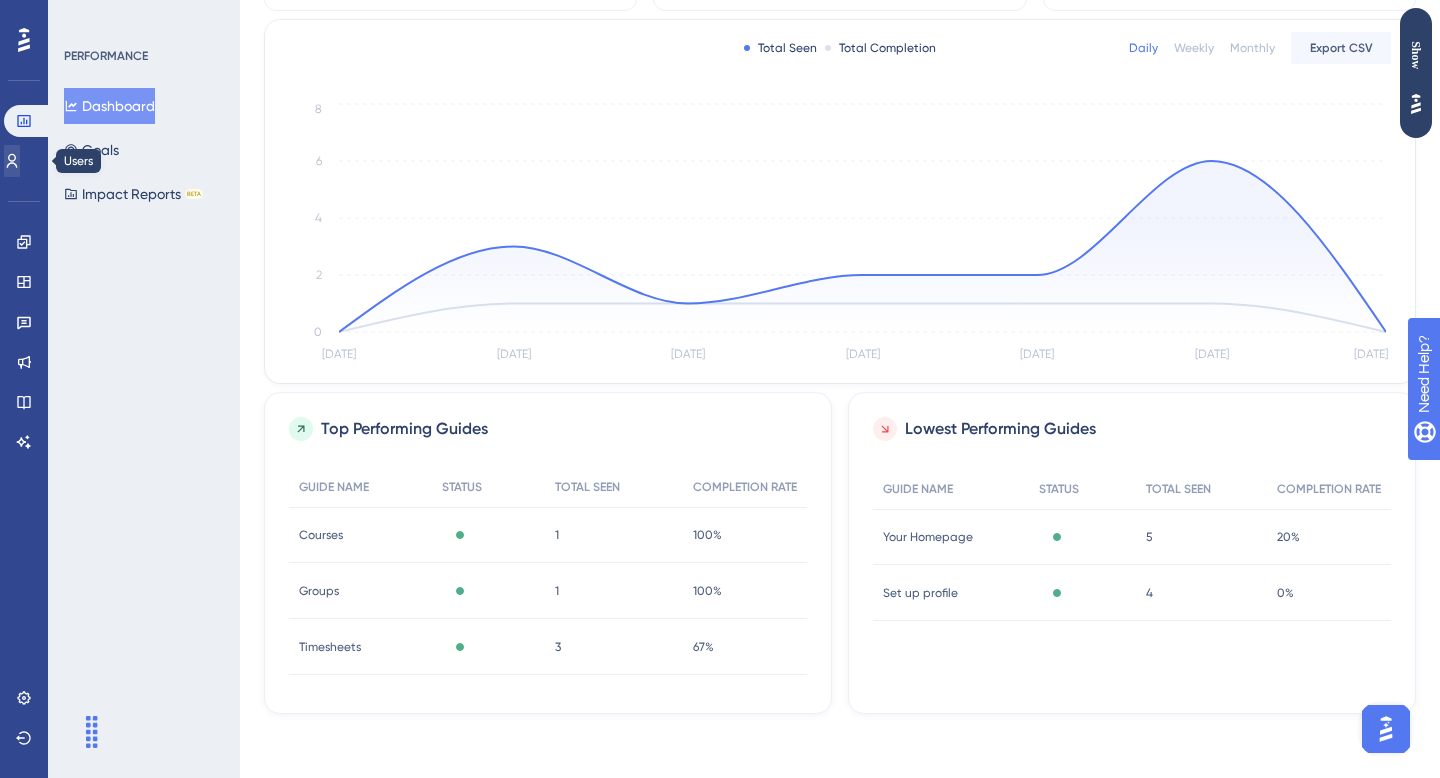 scroll, scrollTop: 0, scrollLeft: 0, axis: both 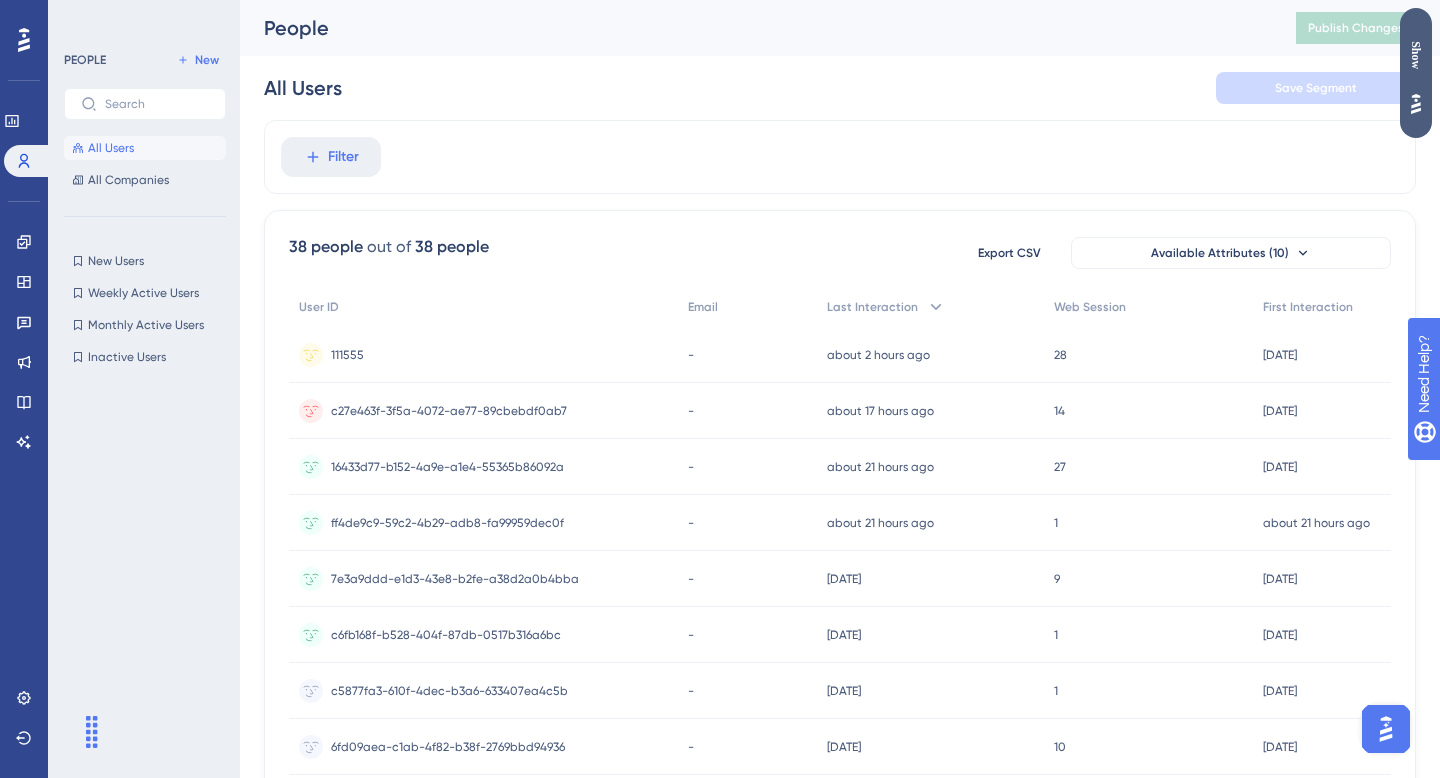 click 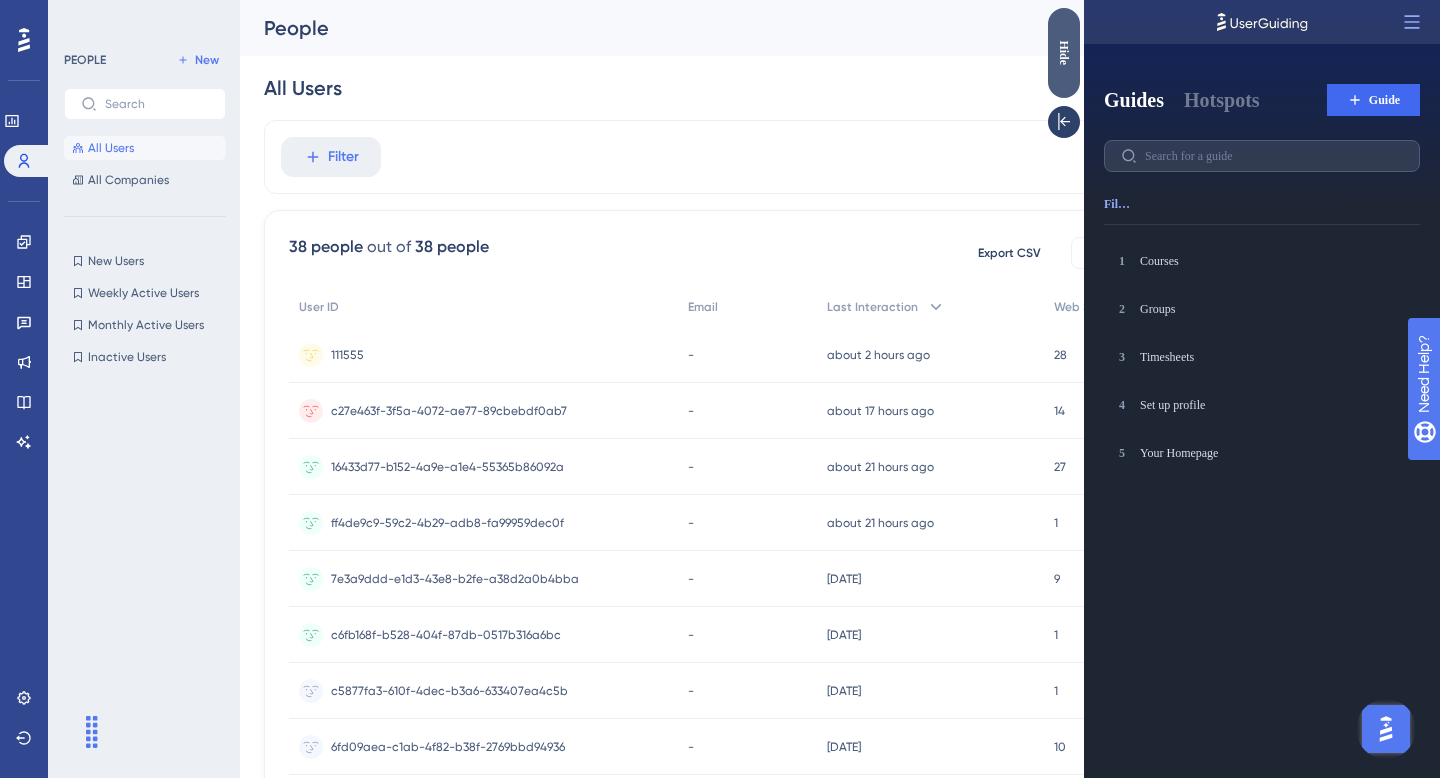 click on "Hide" at bounding box center [1064, 53] 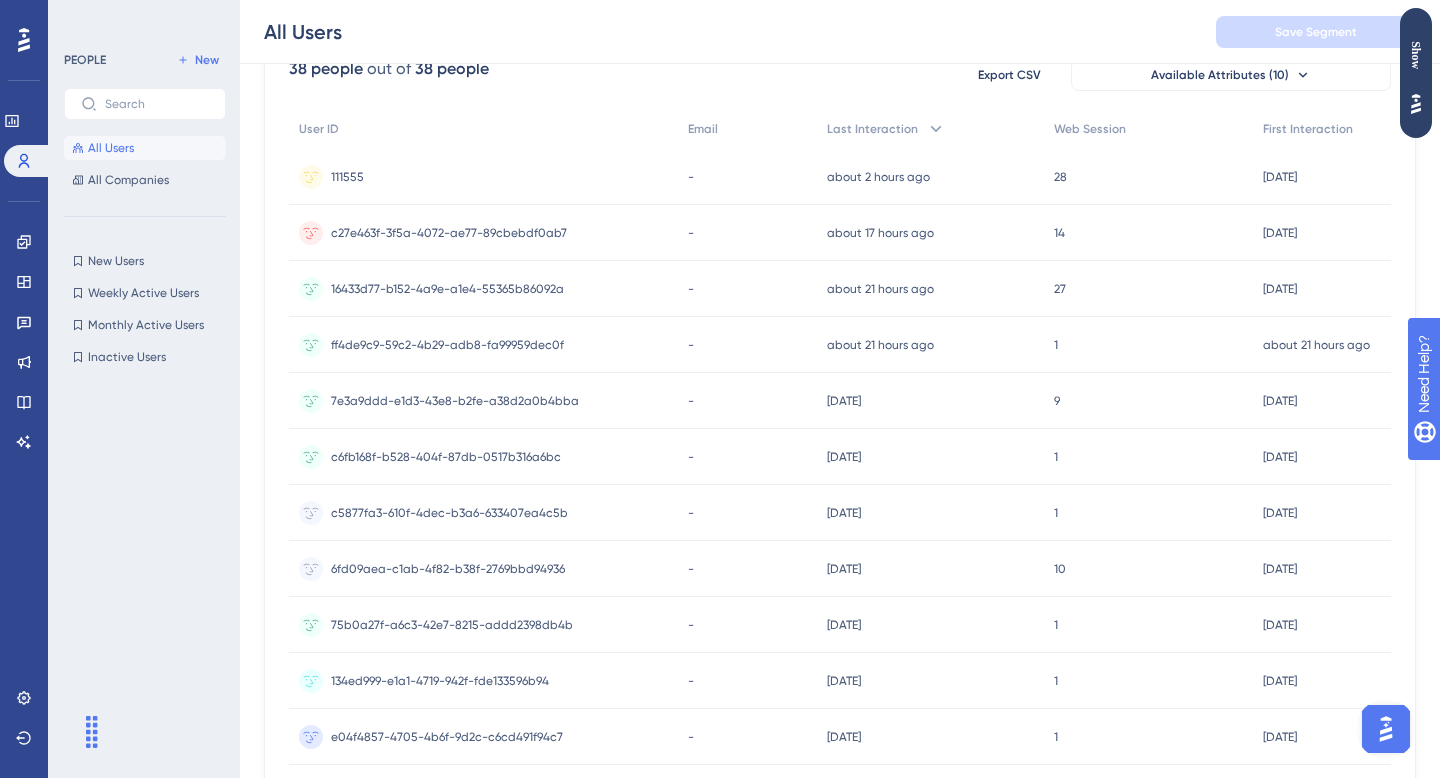 scroll, scrollTop: 188, scrollLeft: 0, axis: vertical 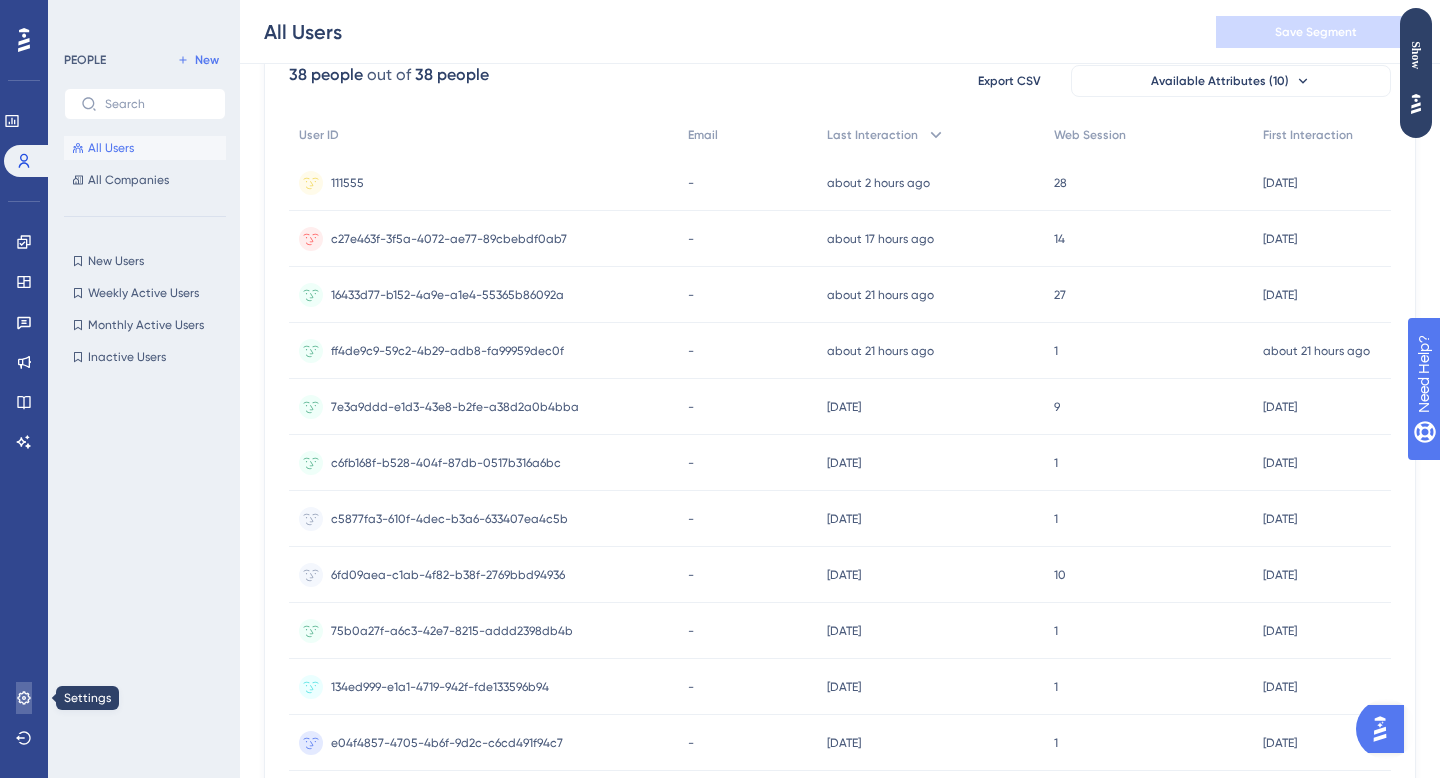 click 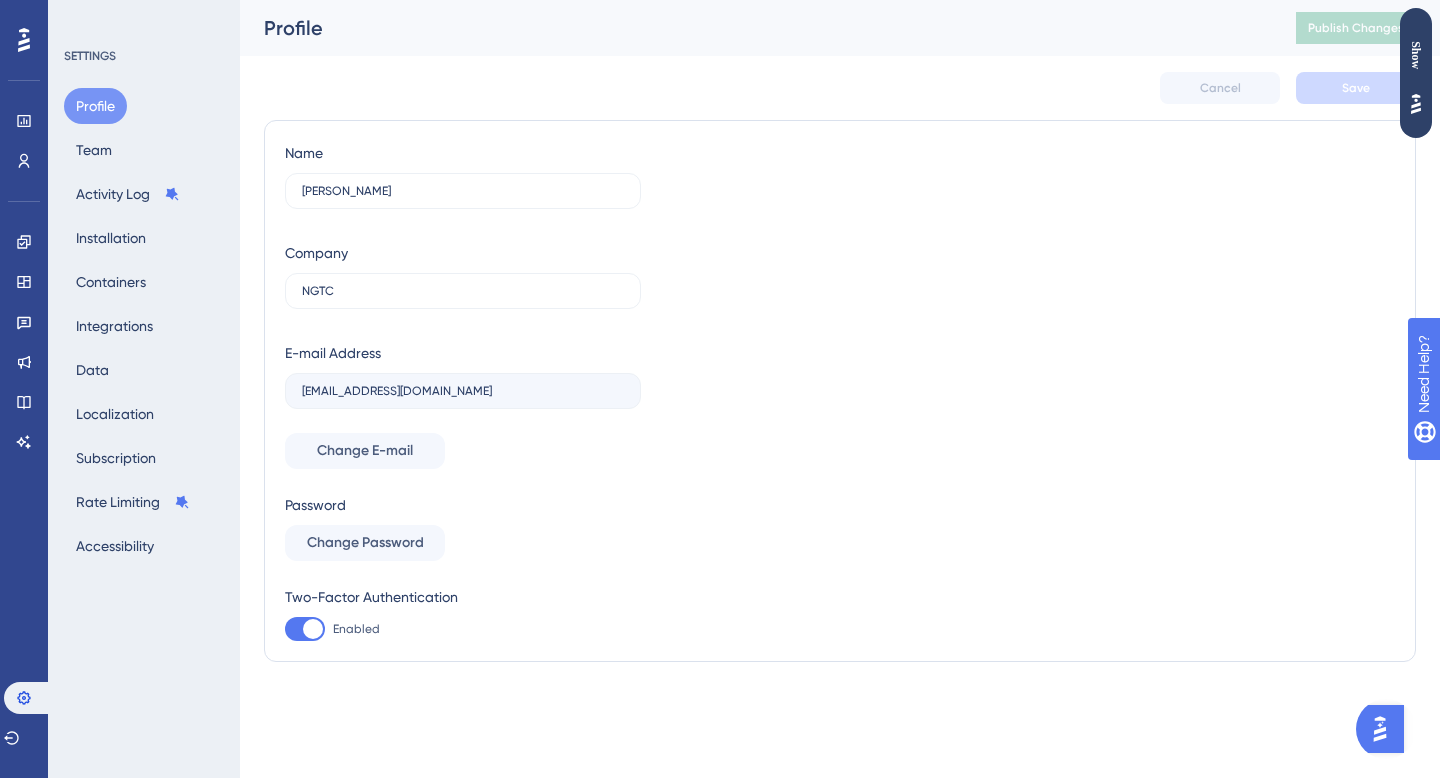 scroll, scrollTop: 0, scrollLeft: 0, axis: both 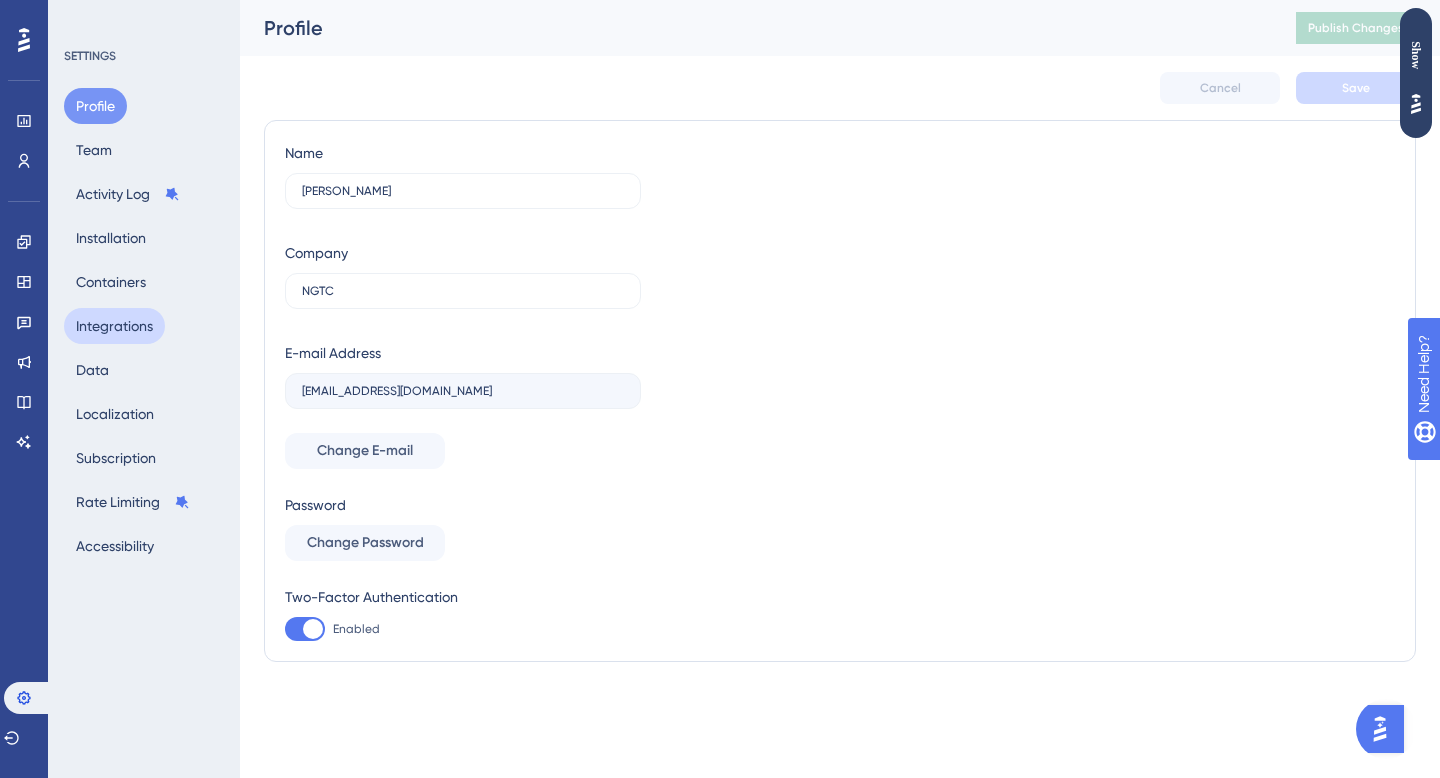 click on "Integrations" at bounding box center (114, 326) 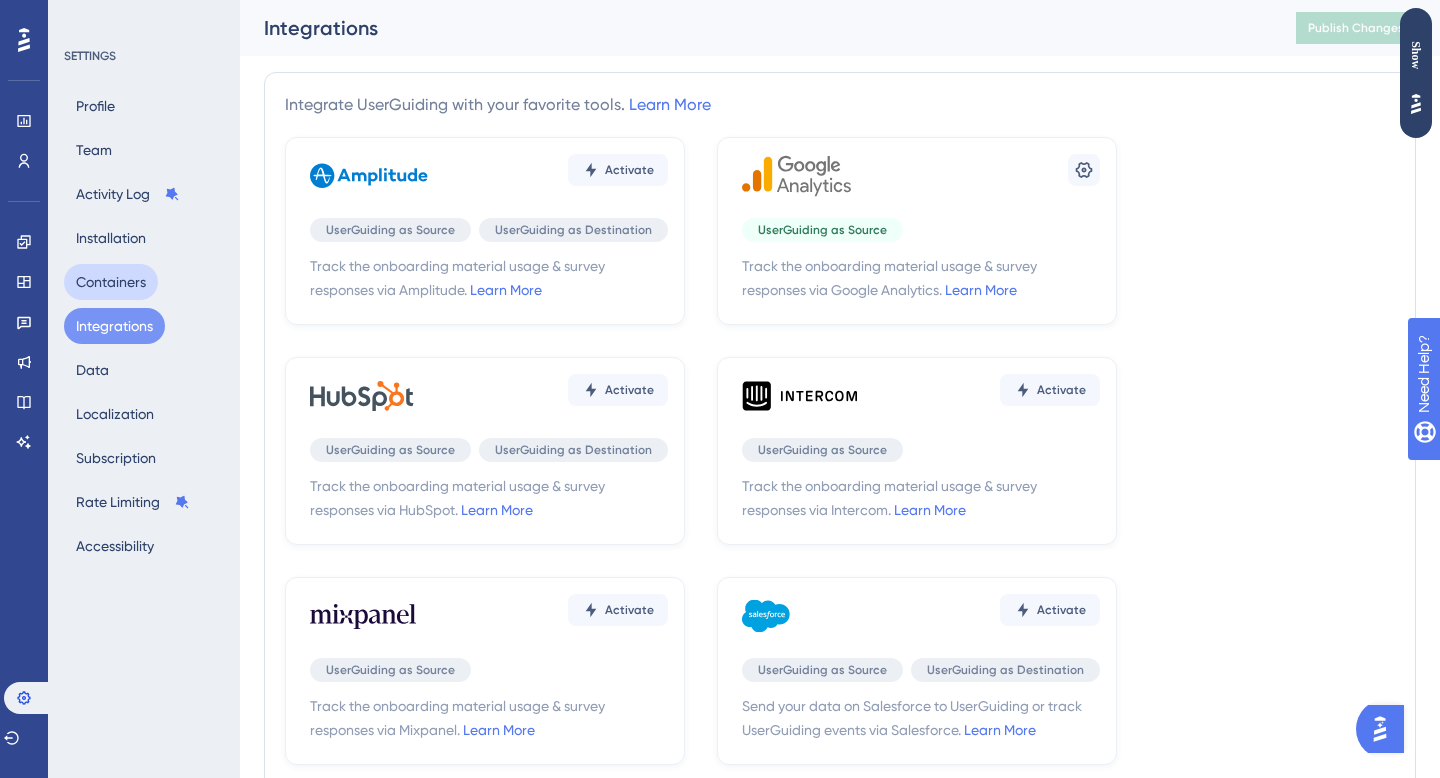 click on "Containers" at bounding box center (111, 282) 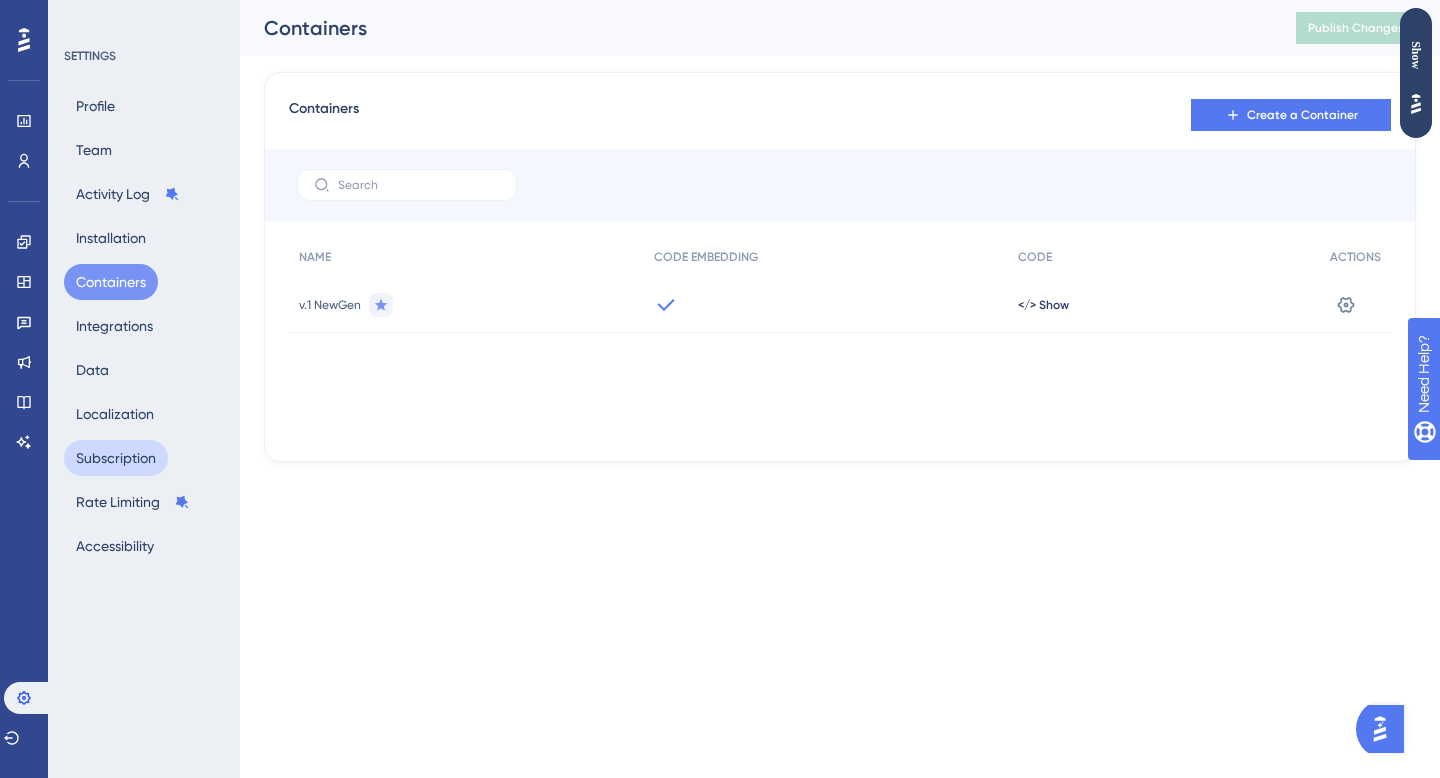 click on "Subscription" at bounding box center (116, 458) 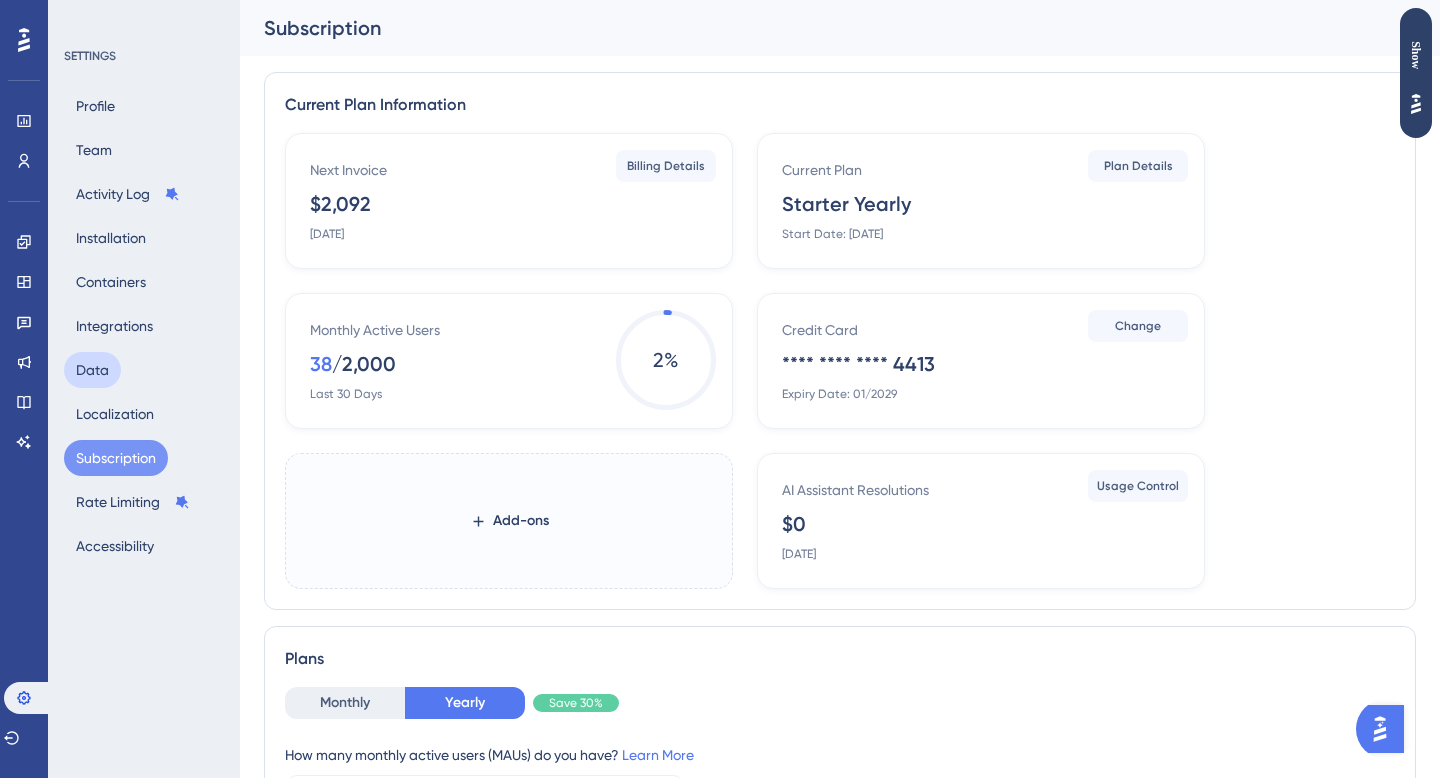 click on "Data" at bounding box center (92, 370) 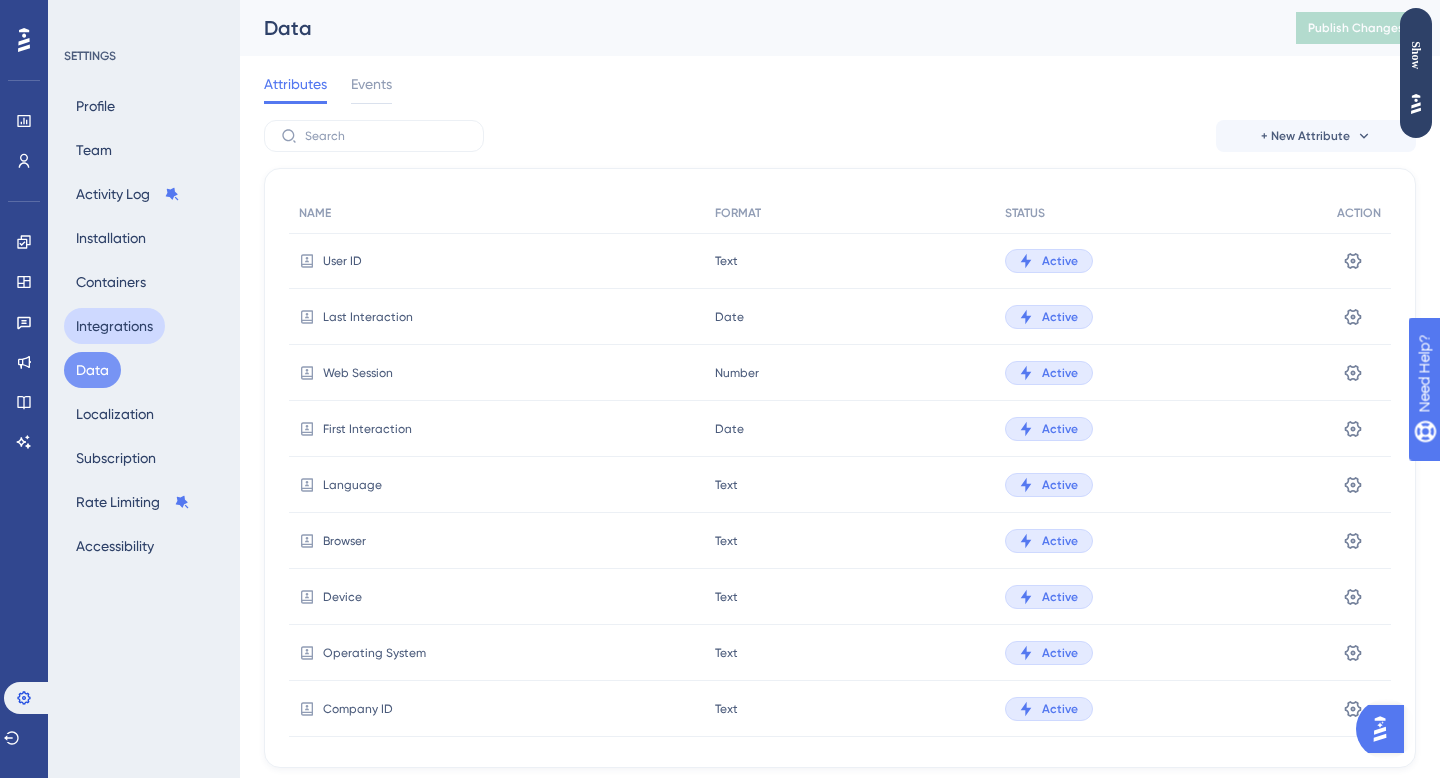scroll, scrollTop: 0, scrollLeft: 0, axis: both 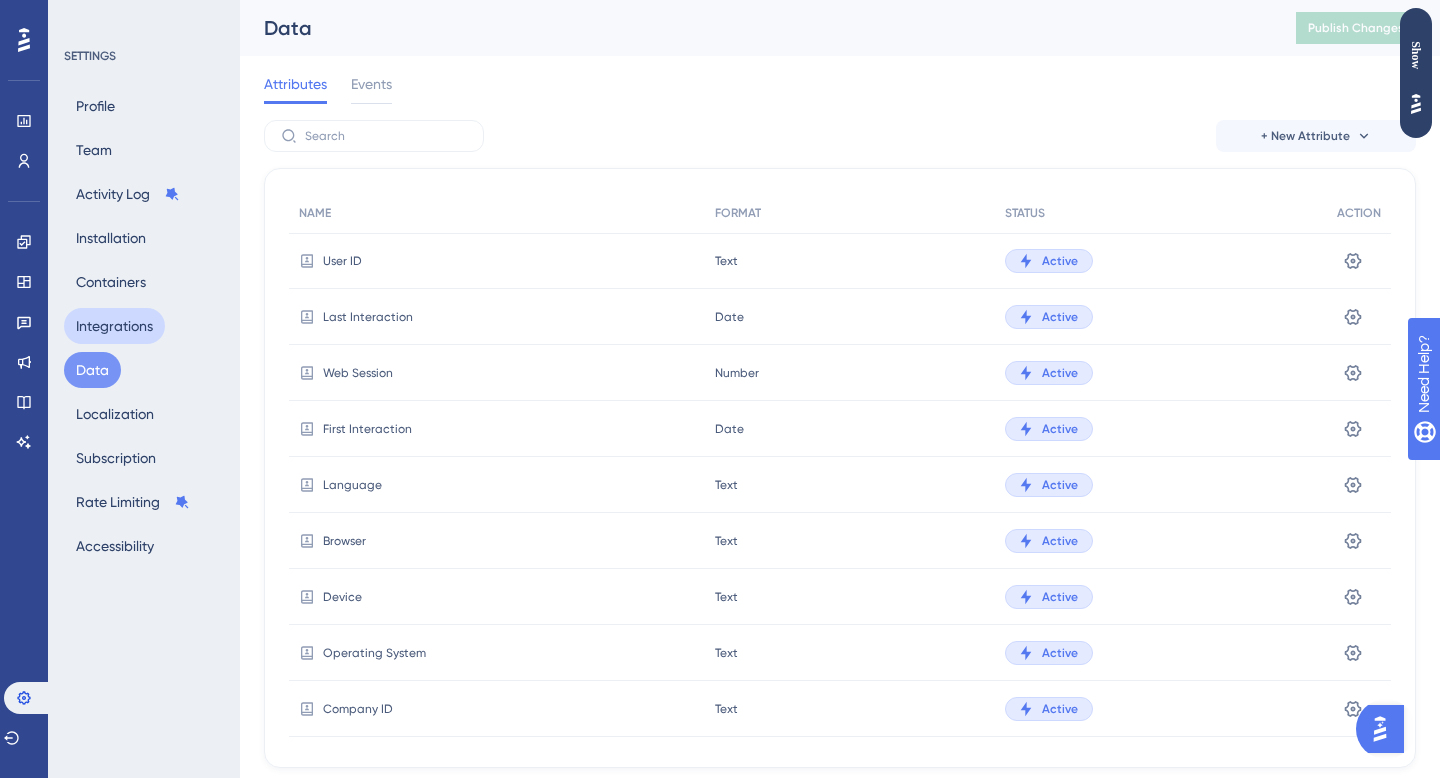 click on "Integrations" at bounding box center (114, 326) 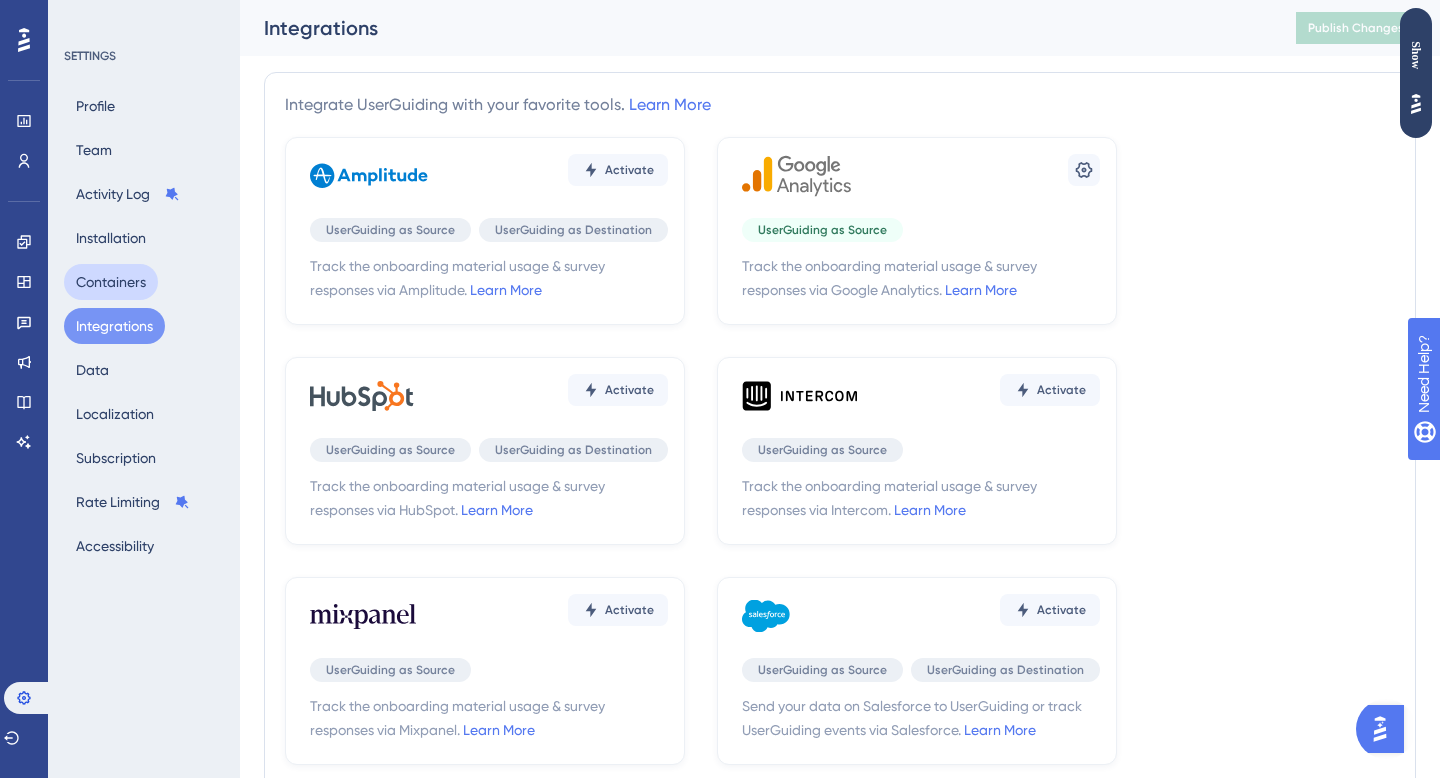 click on "Containers" at bounding box center (111, 282) 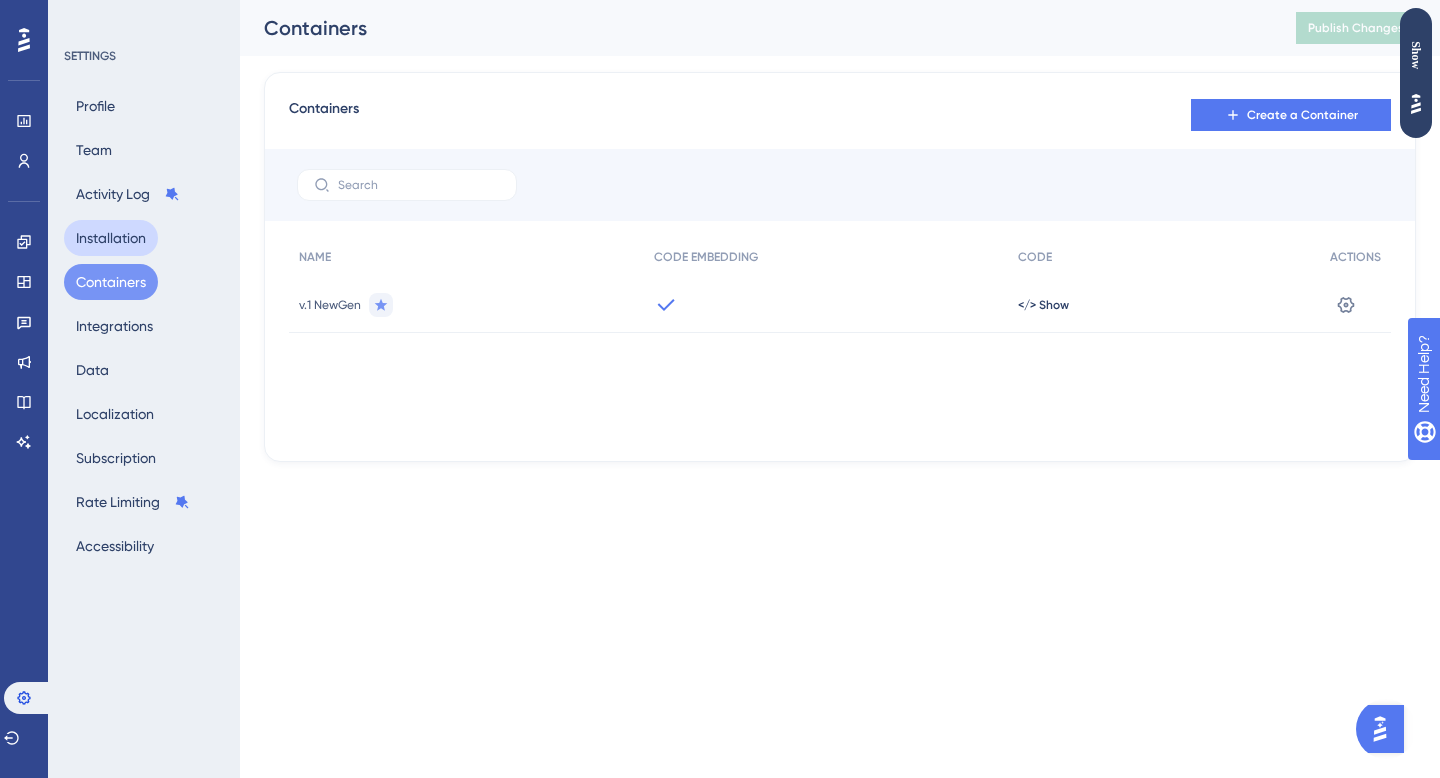 click on "Installation" at bounding box center (111, 238) 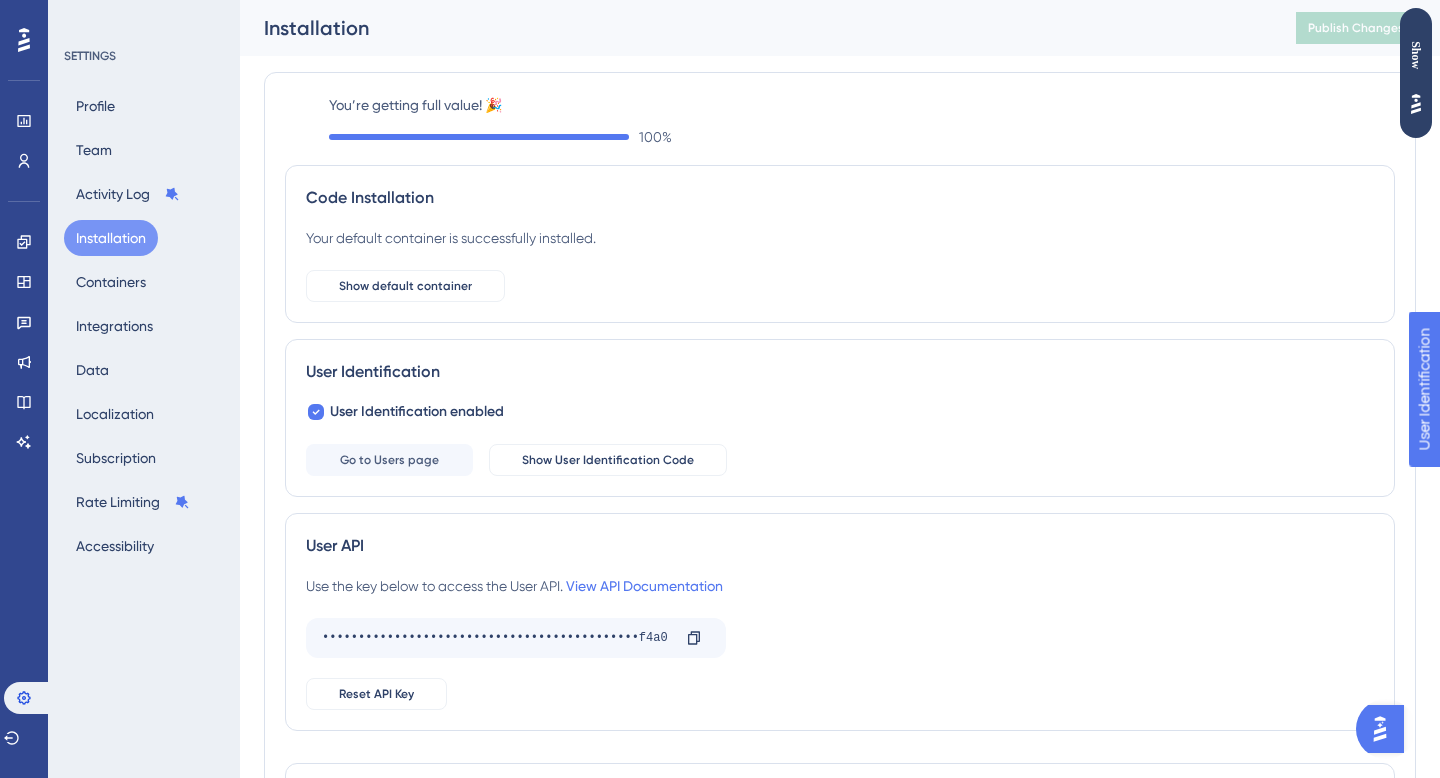 scroll, scrollTop: 276, scrollLeft: 0, axis: vertical 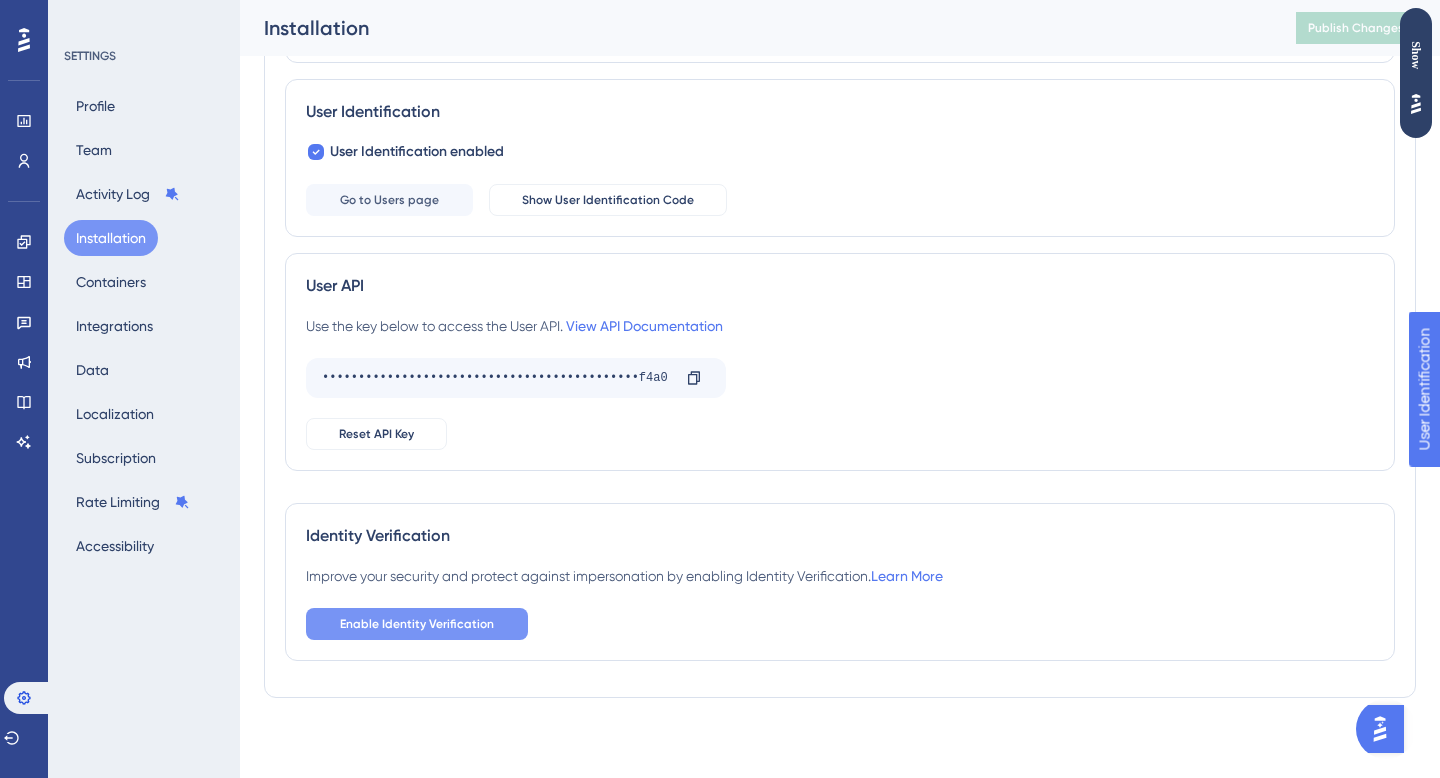 click on "Enable Identity Verification" at bounding box center [417, 624] 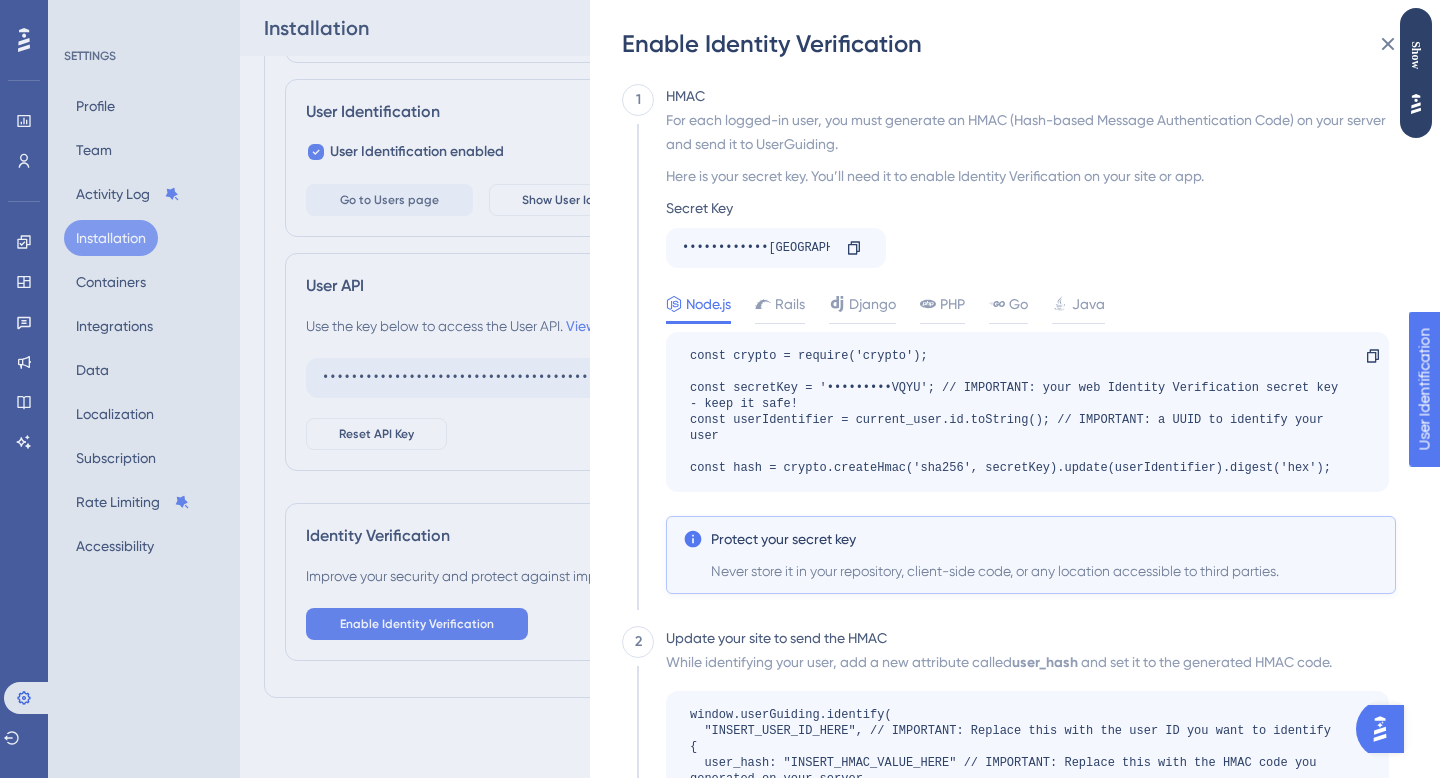 click on "Enable Identity Verification 1 HMAC For each logged-in user, you must generate an HMAC (Hash-based Message Authentication Code) on your server and send it to UserGuiding. Here is your secret key. You’ll need it to enable Identity Verification on your site or app. Secret Key ••••••••••••UAEG Copy Node.js Rails Django PHP Go Java const crypto = require('crypto');
const secretKey = '•••••••••VQYU'; // IMPORTANT: your web Identity Verification secret key - keep it safe!
const userIdentifier = current_user.id.toString(); // IMPORTANT: a UUID to identify your user
const hash = crypto.createHmac('sha256', secretKey).update(userIdentifier).digest('hex');
Copy Protect your secret key Never store it in your repository, client-side code, or any location accessible to third parties. 2 Update your site to send the HMAC While identifying your user, add a new attribute called  user_hash   and set it to the generated HMAC code. Copy 3 Check the installation Check Installation" at bounding box center [720, 389] 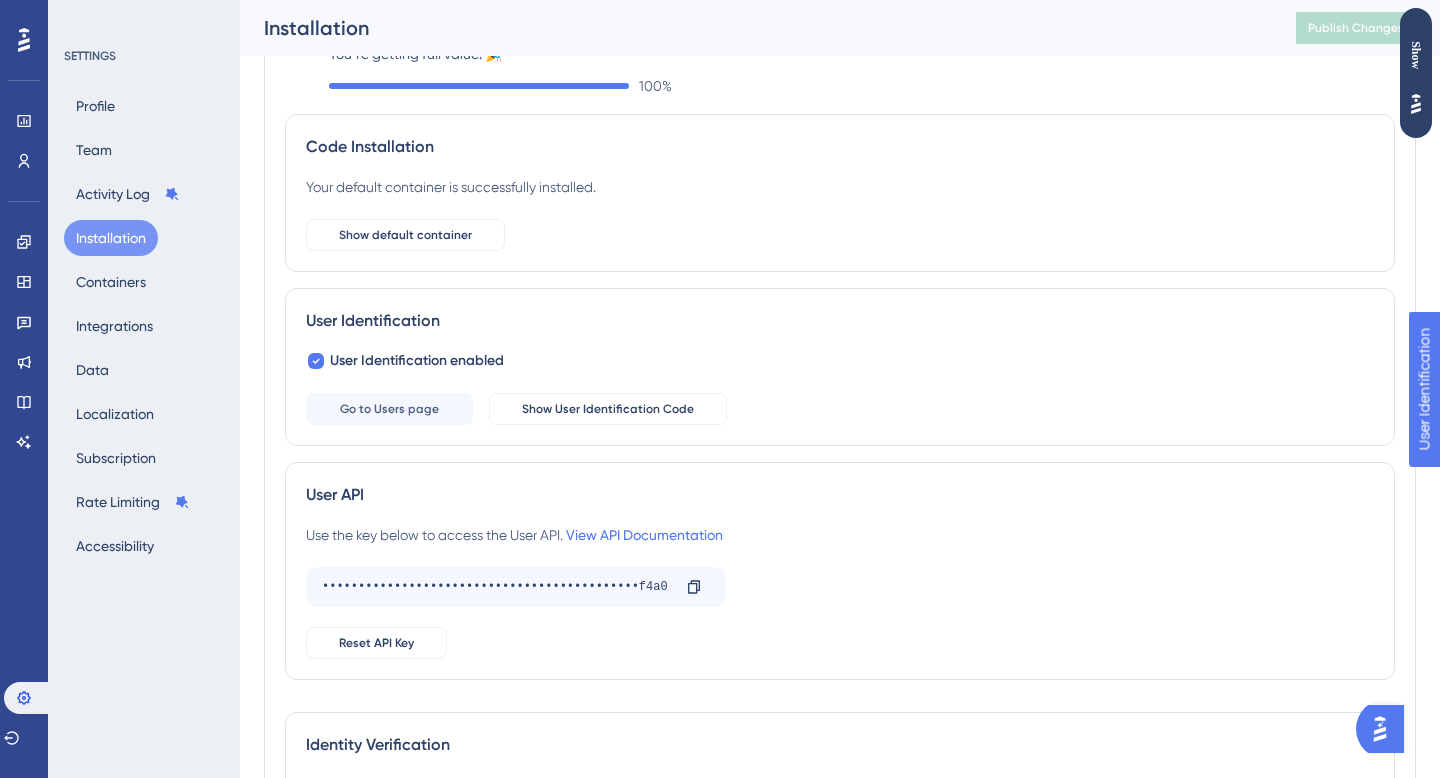 scroll, scrollTop: 0, scrollLeft: 0, axis: both 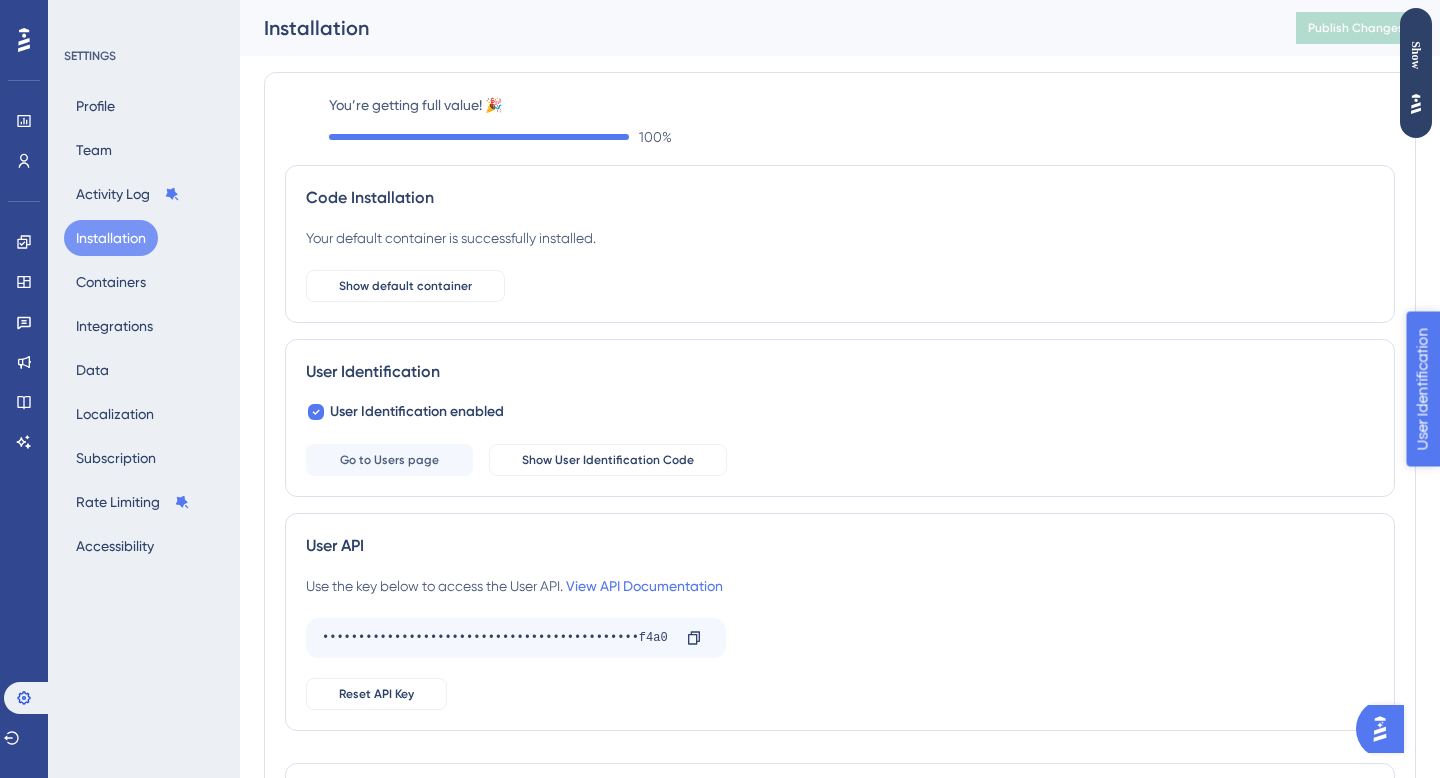 click on "User Identification" at bounding box center [1483, 483] 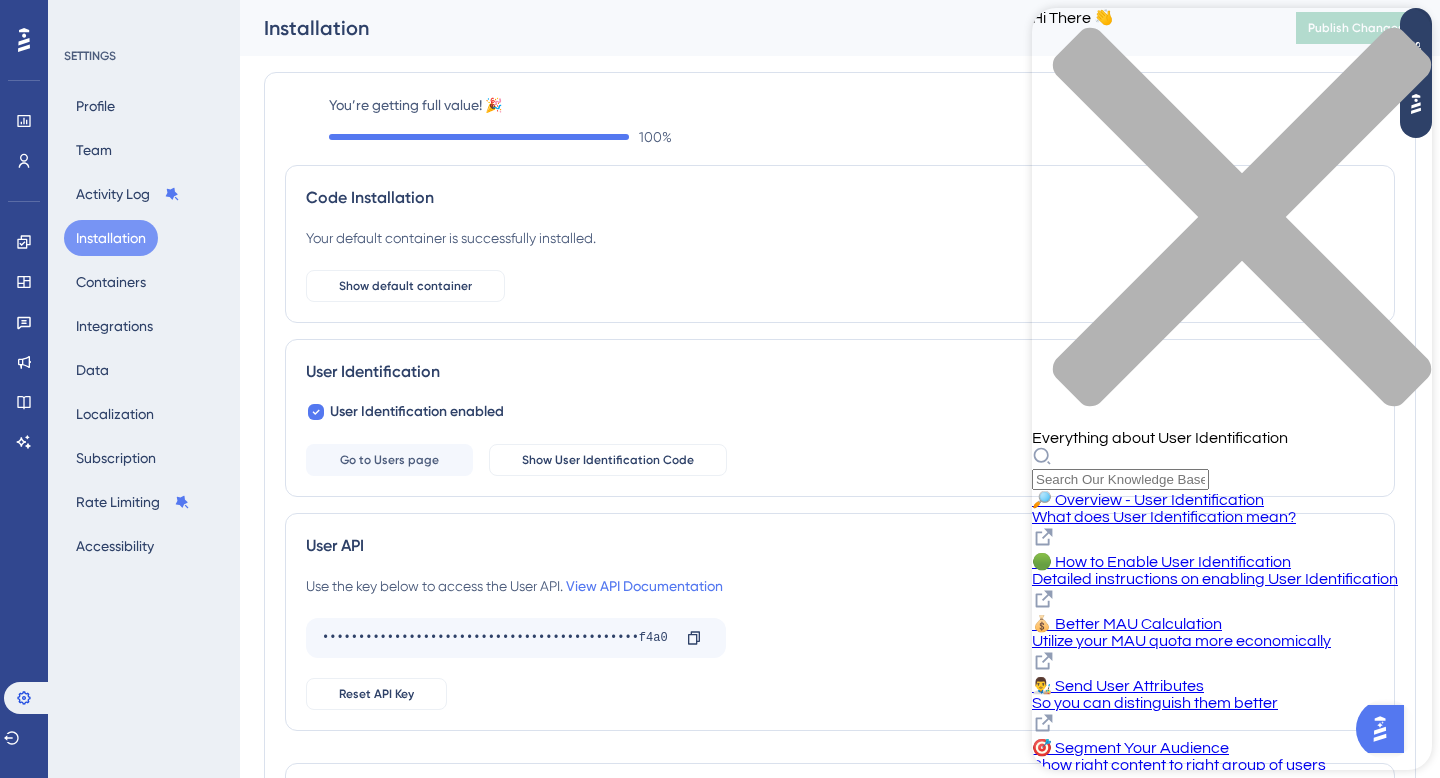 click on "🟢   How to Enable User Identification" at bounding box center (1161, 562) 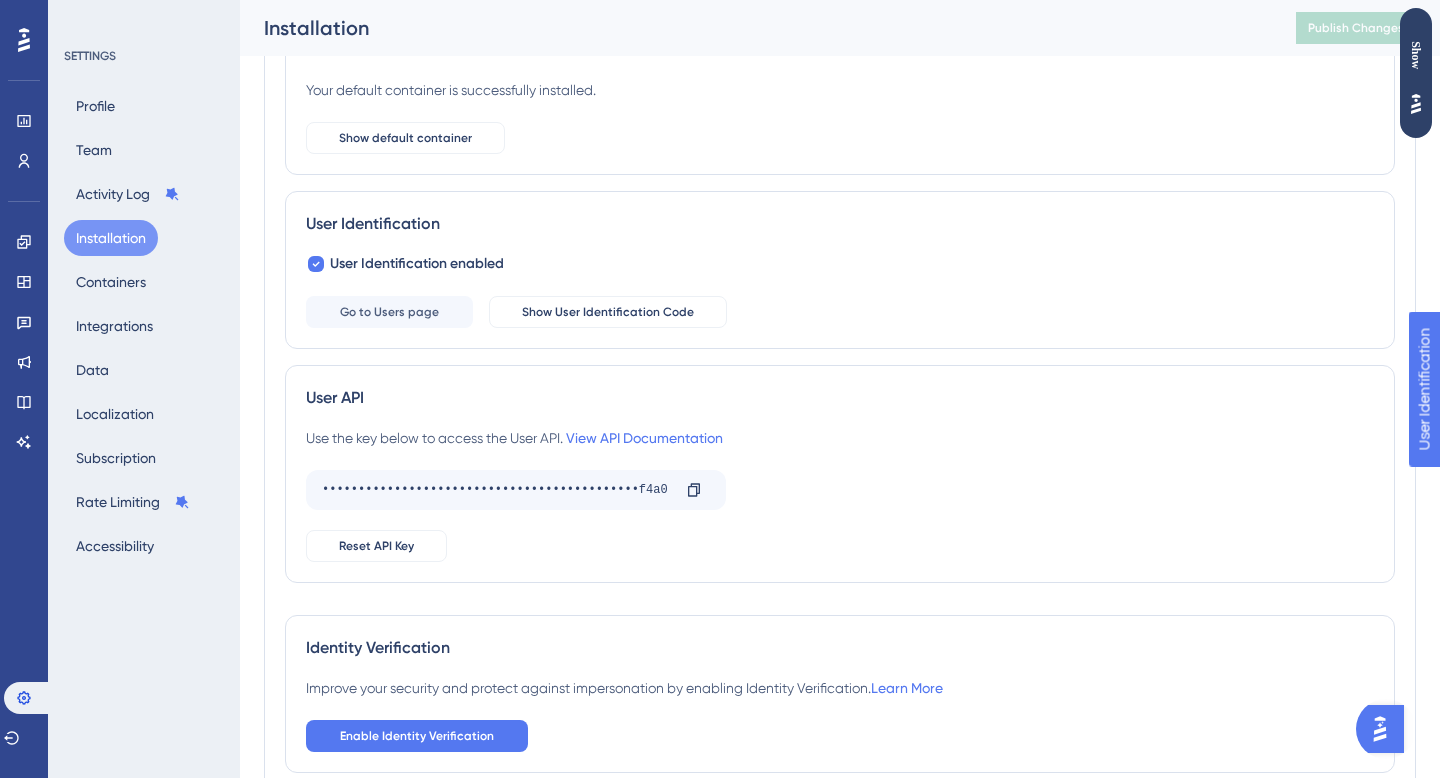 scroll, scrollTop: 276, scrollLeft: 0, axis: vertical 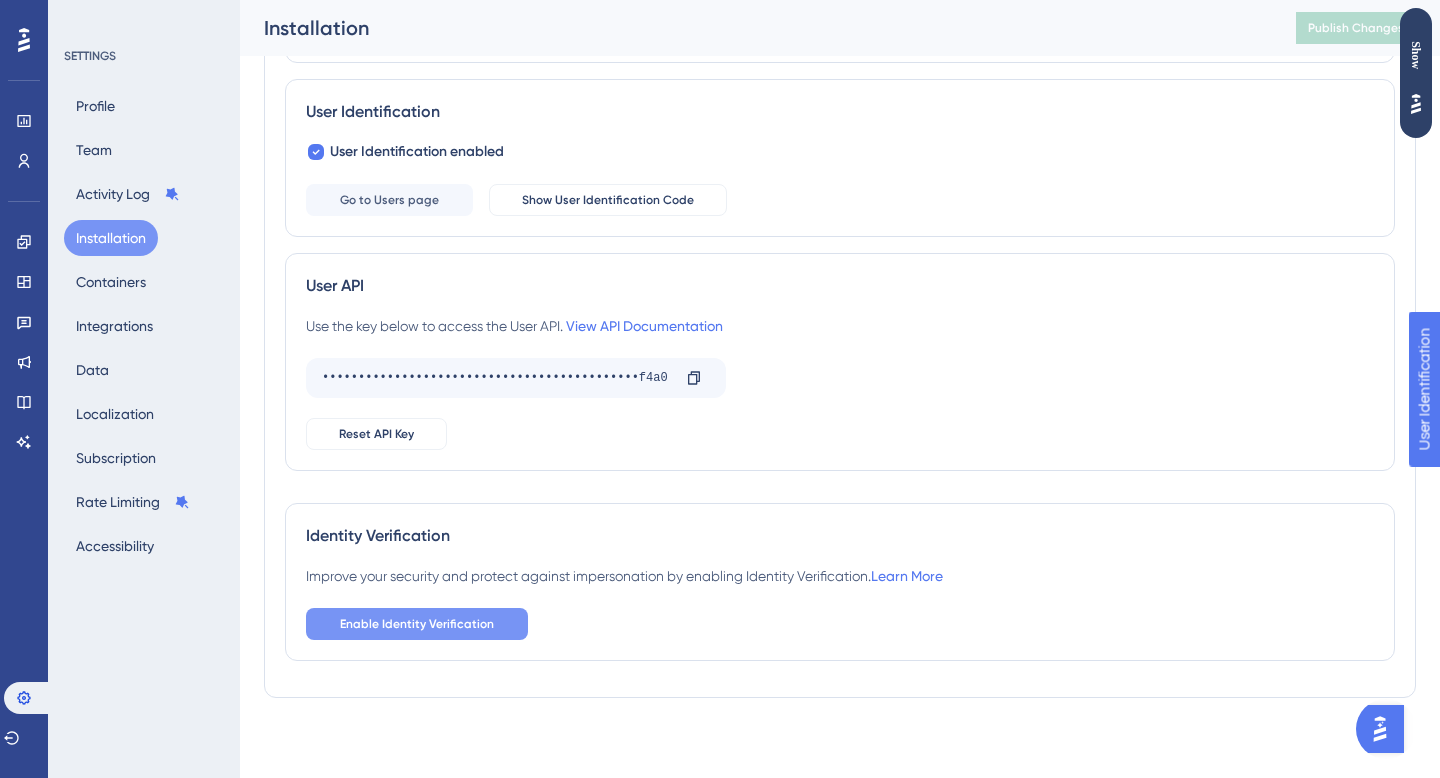 click on "Enable Identity Verification" at bounding box center [417, 624] 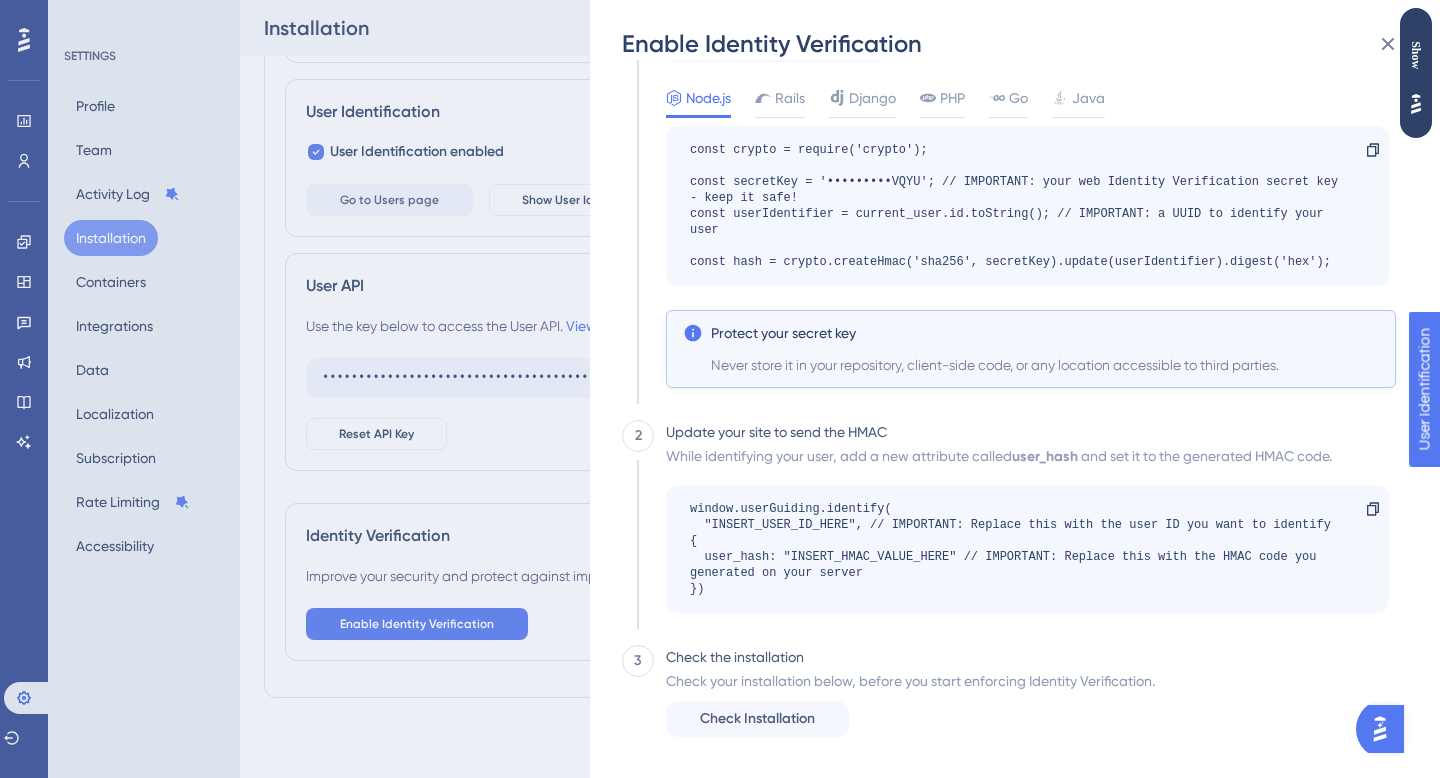 scroll, scrollTop: 212, scrollLeft: 0, axis: vertical 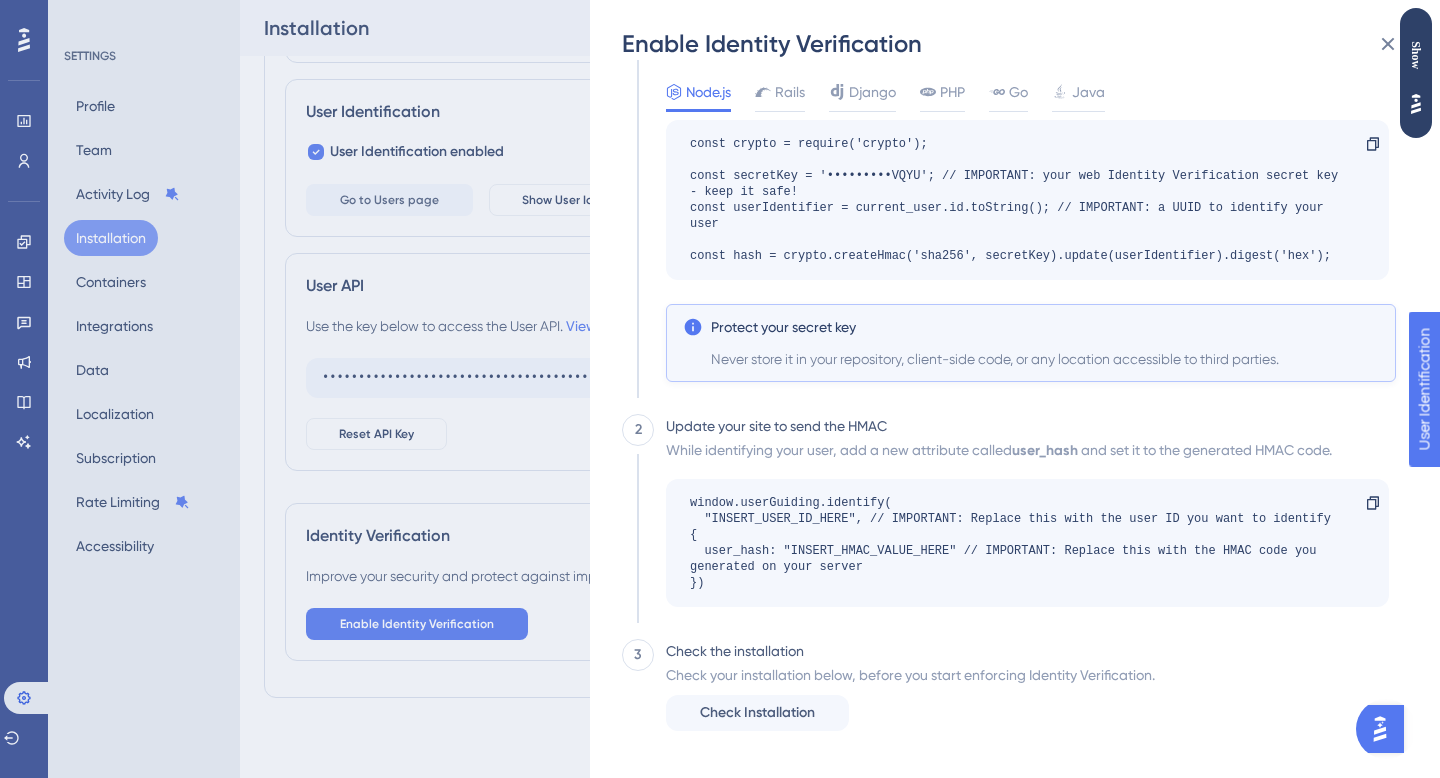 click on "window.userGuiding.identify(
"INSERT_USER_ID_HERE", // IMPORTANT: Replace this with the user ID you want to identify
{
user_hash: "INSERT_HMAC_VALUE_HERE" // IMPORTANT: Replace this with the HMAC code you generated on your server
})" at bounding box center [1017, 543] 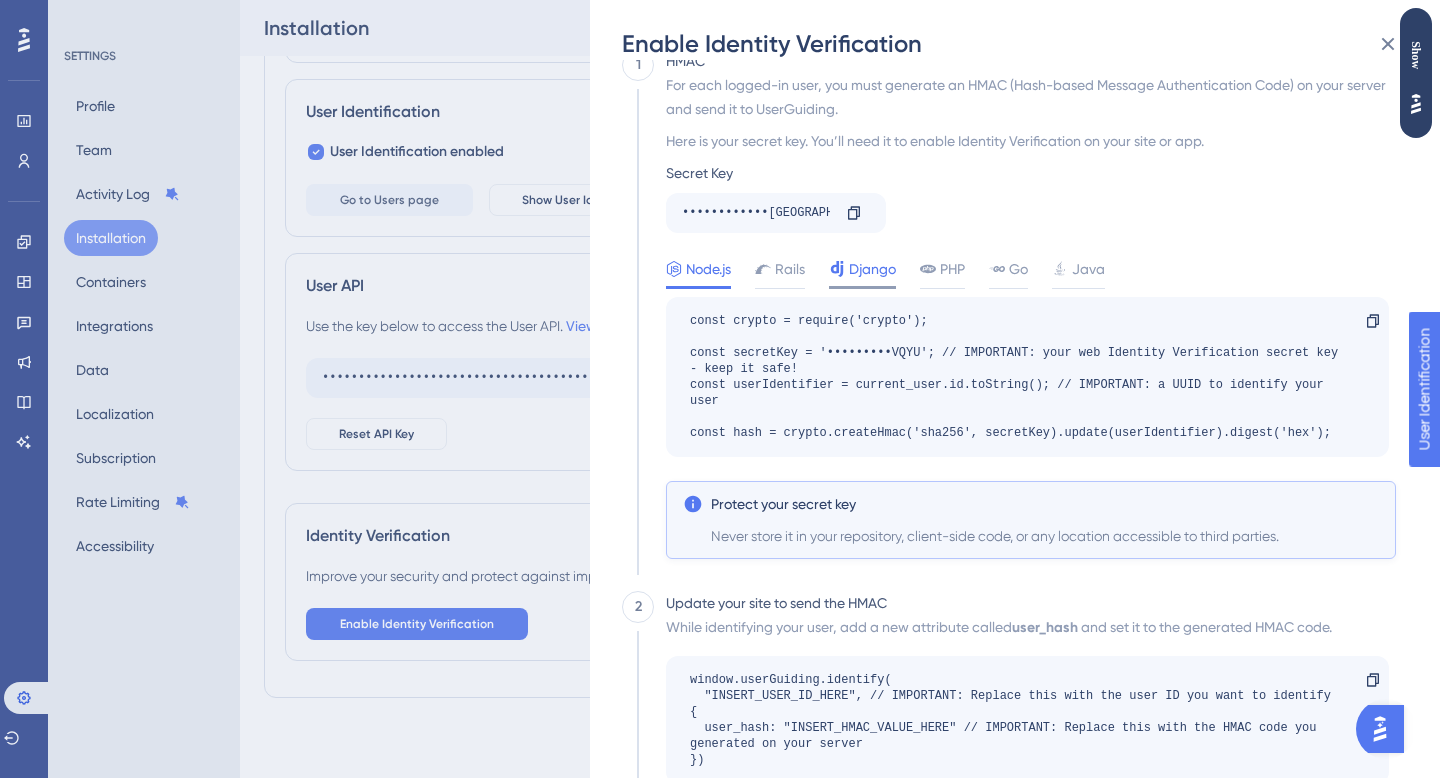 scroll, scrollTop: 49, scrollLeft: 0, axis: vertical 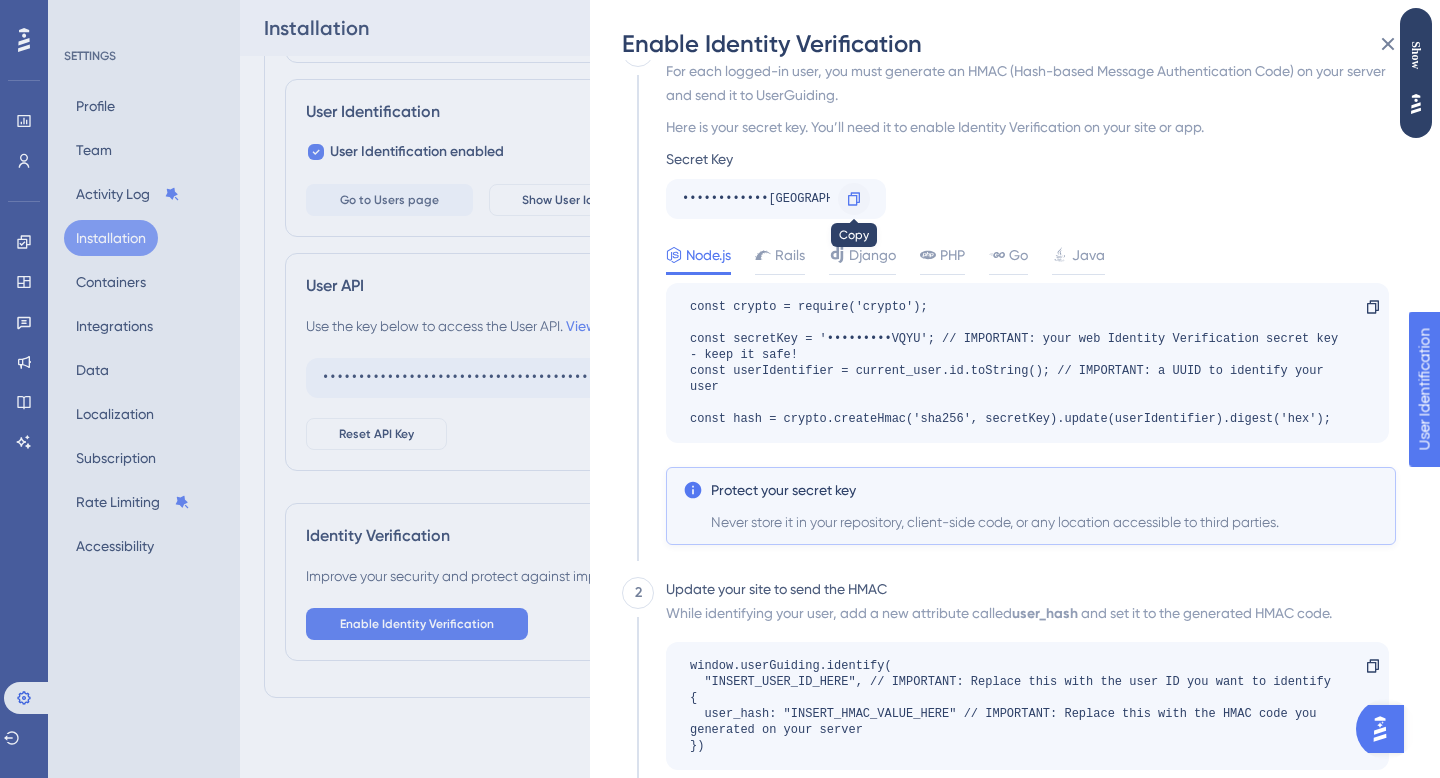 click 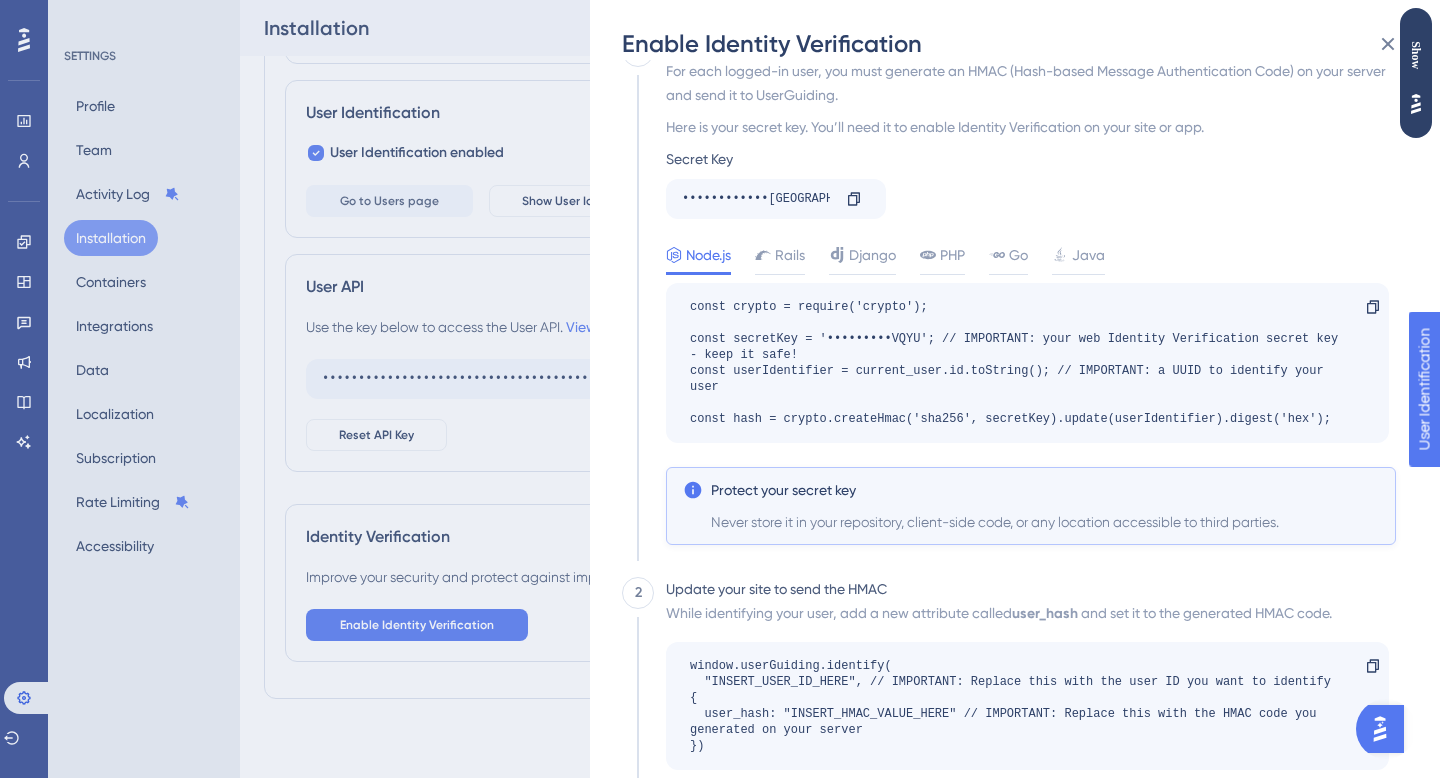 scroll, scrollTop: 276, scrollLeft: 0, axis: vertical 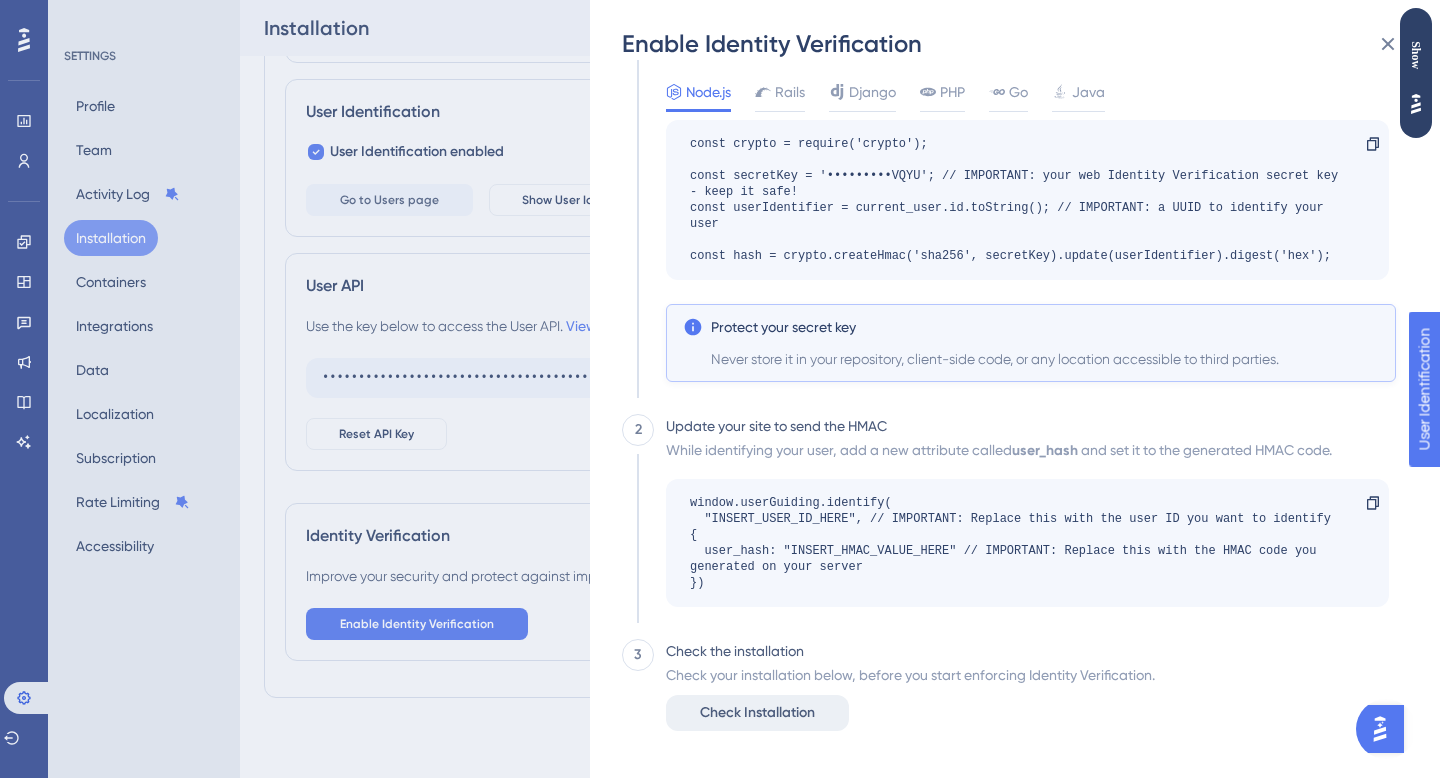 click on "Check Installation" at bounding box center (757, 713) 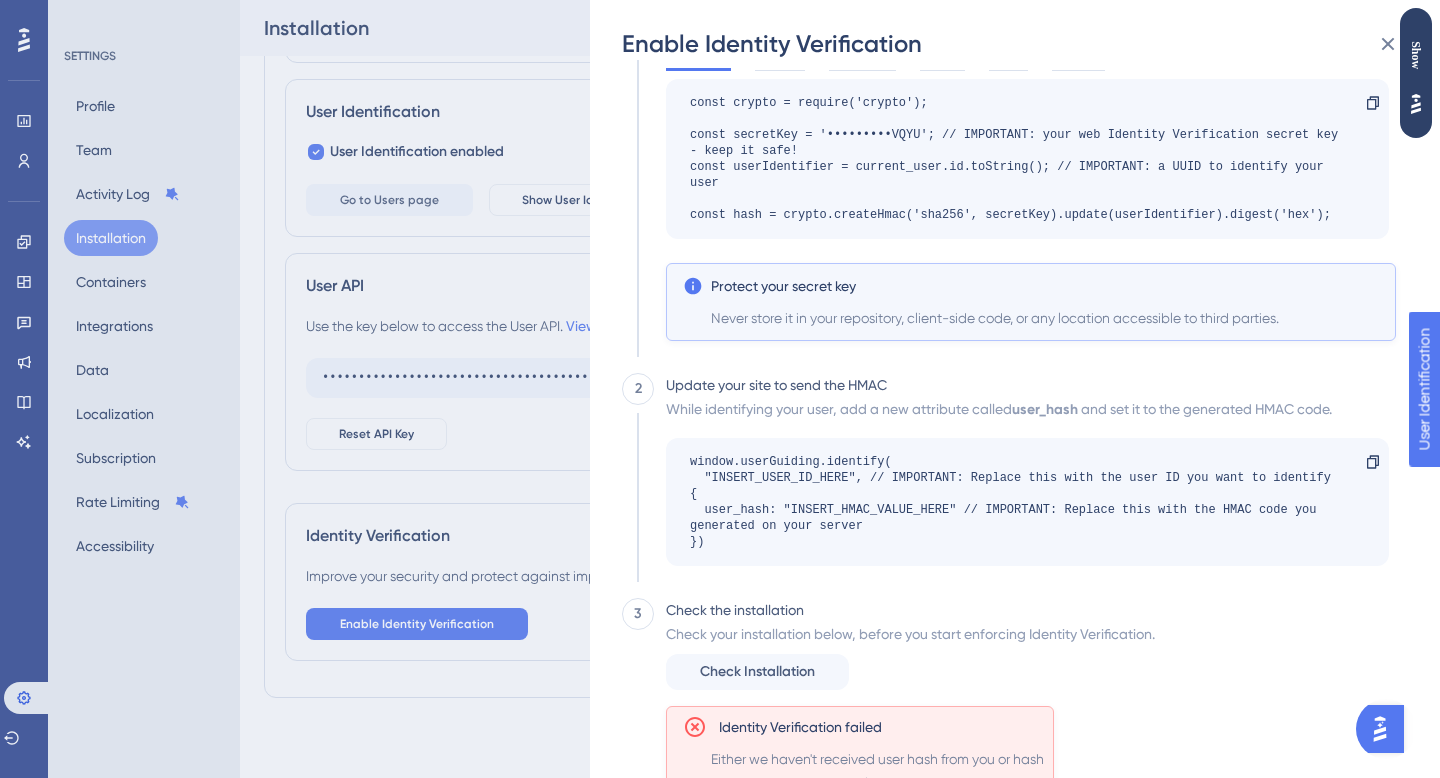 scroll, scrollTop: 0, scrollLeft: 0, axis: both 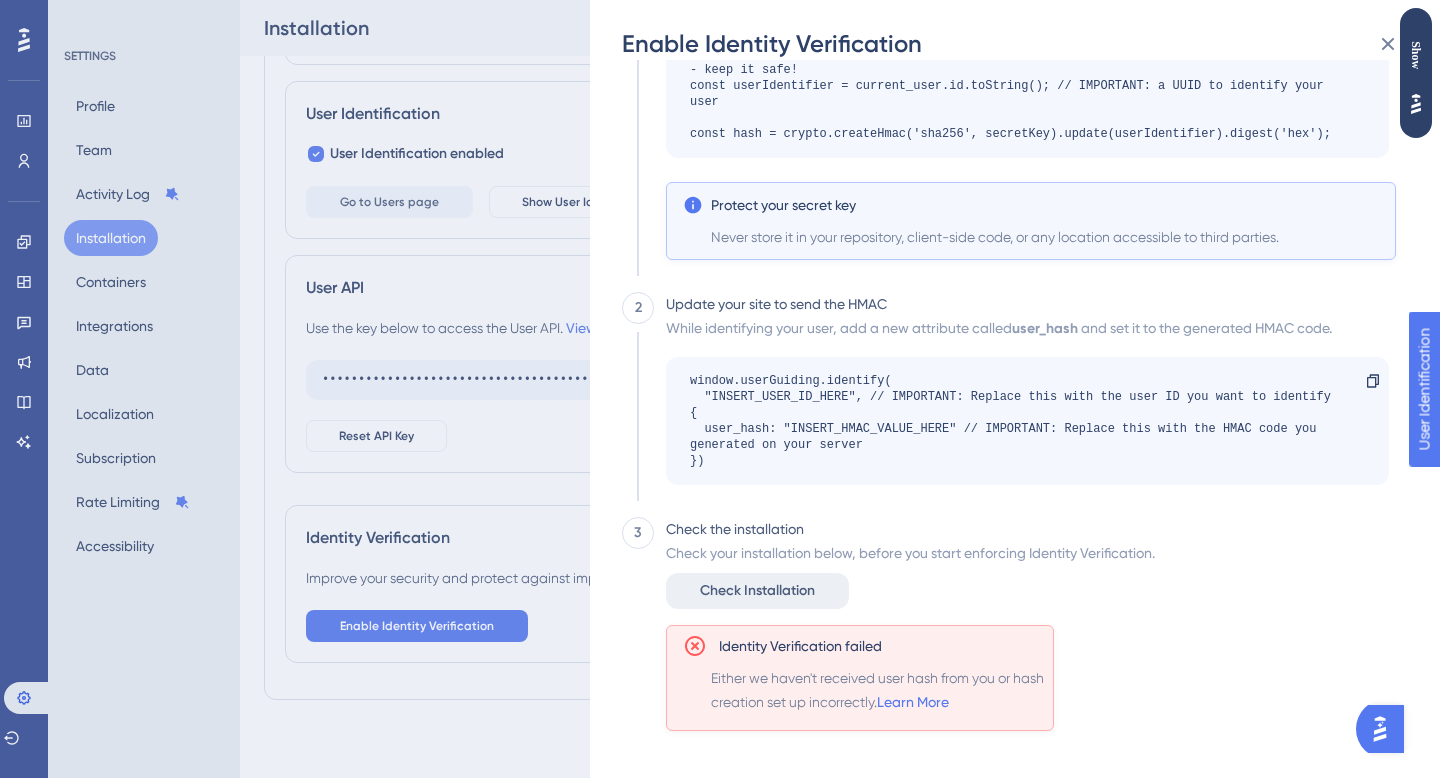 click on "Check Installation" at bounding box center [757, 591] 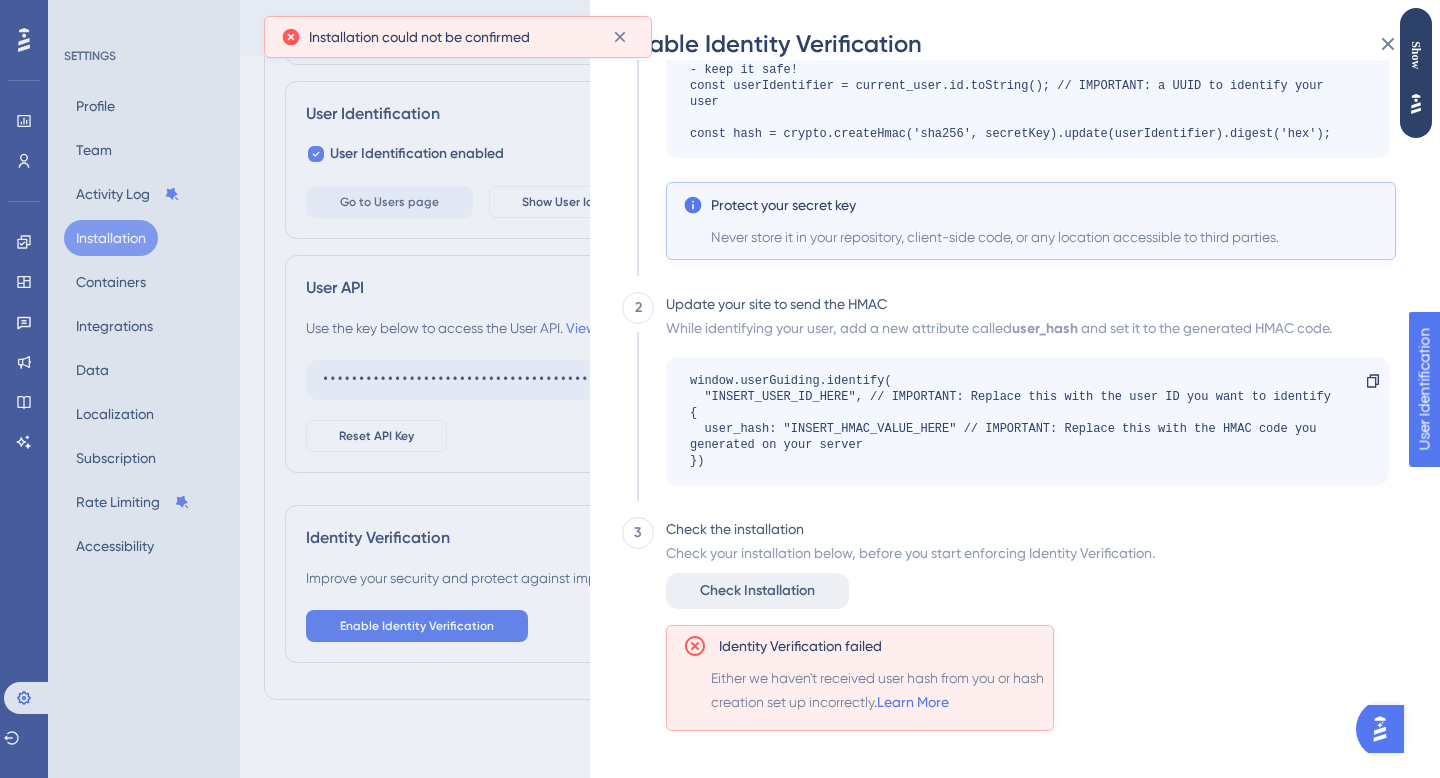 click on "Check Installation" at bounding box center (757, 591) 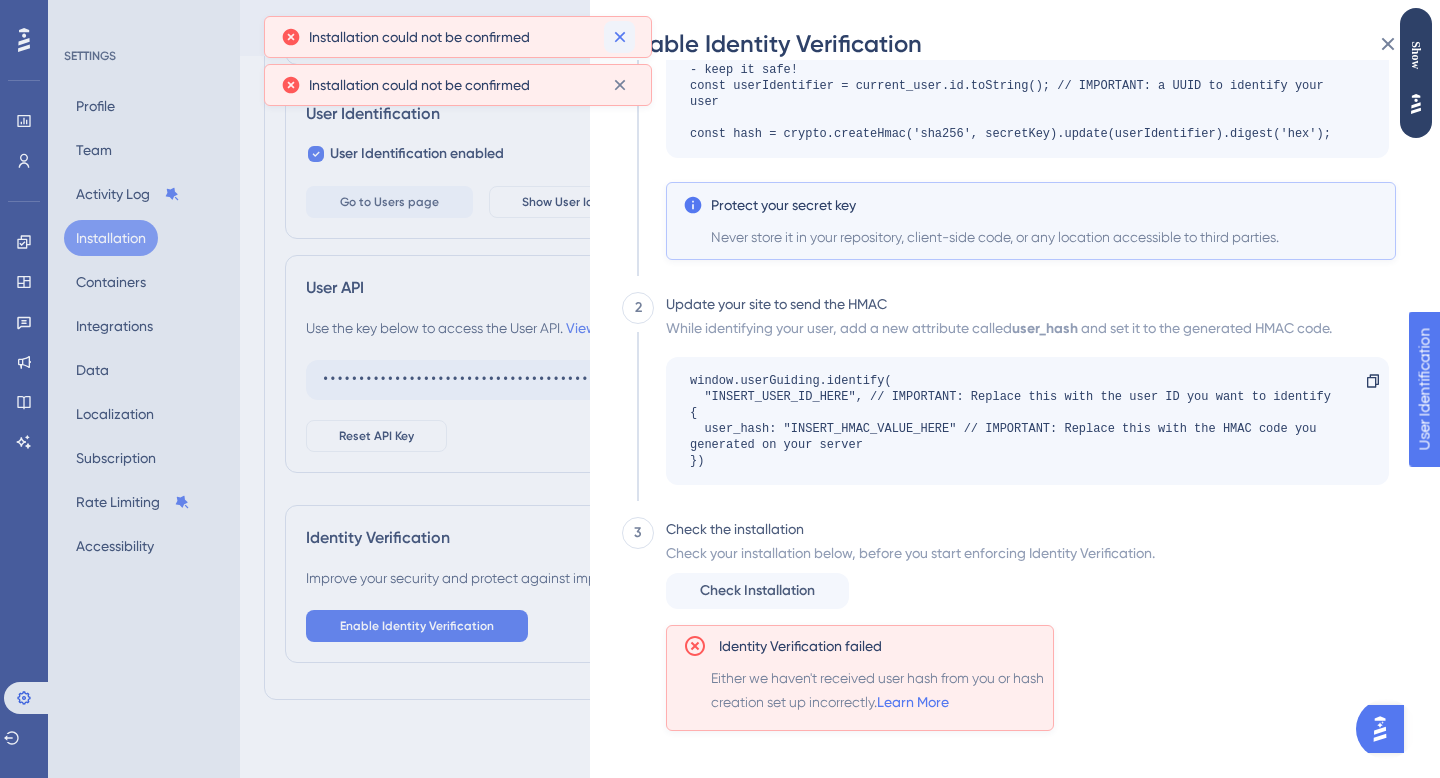 click 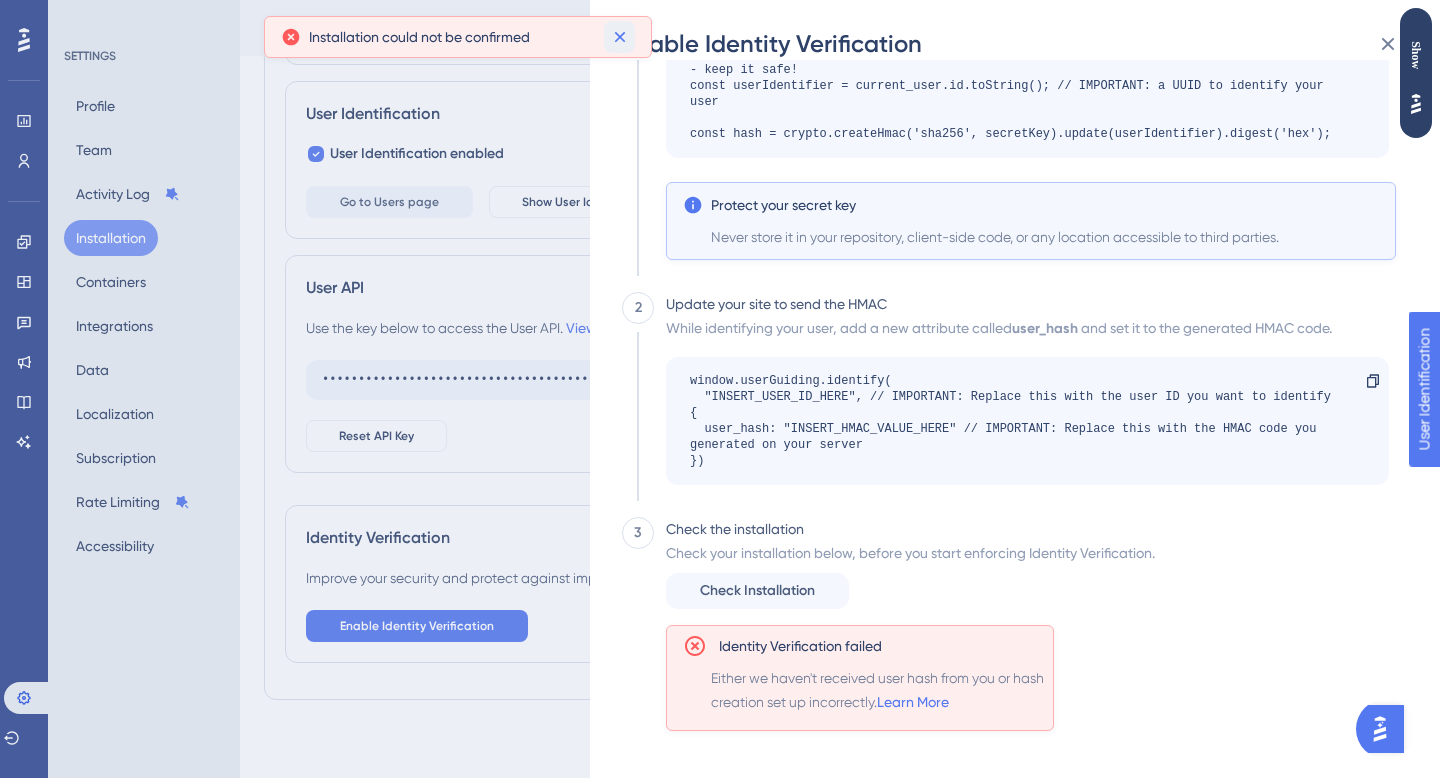 drag, startPoint x: 617, startPoint y: 39, endPoint x: 554, endPoint y: 284, distance: 252.97035 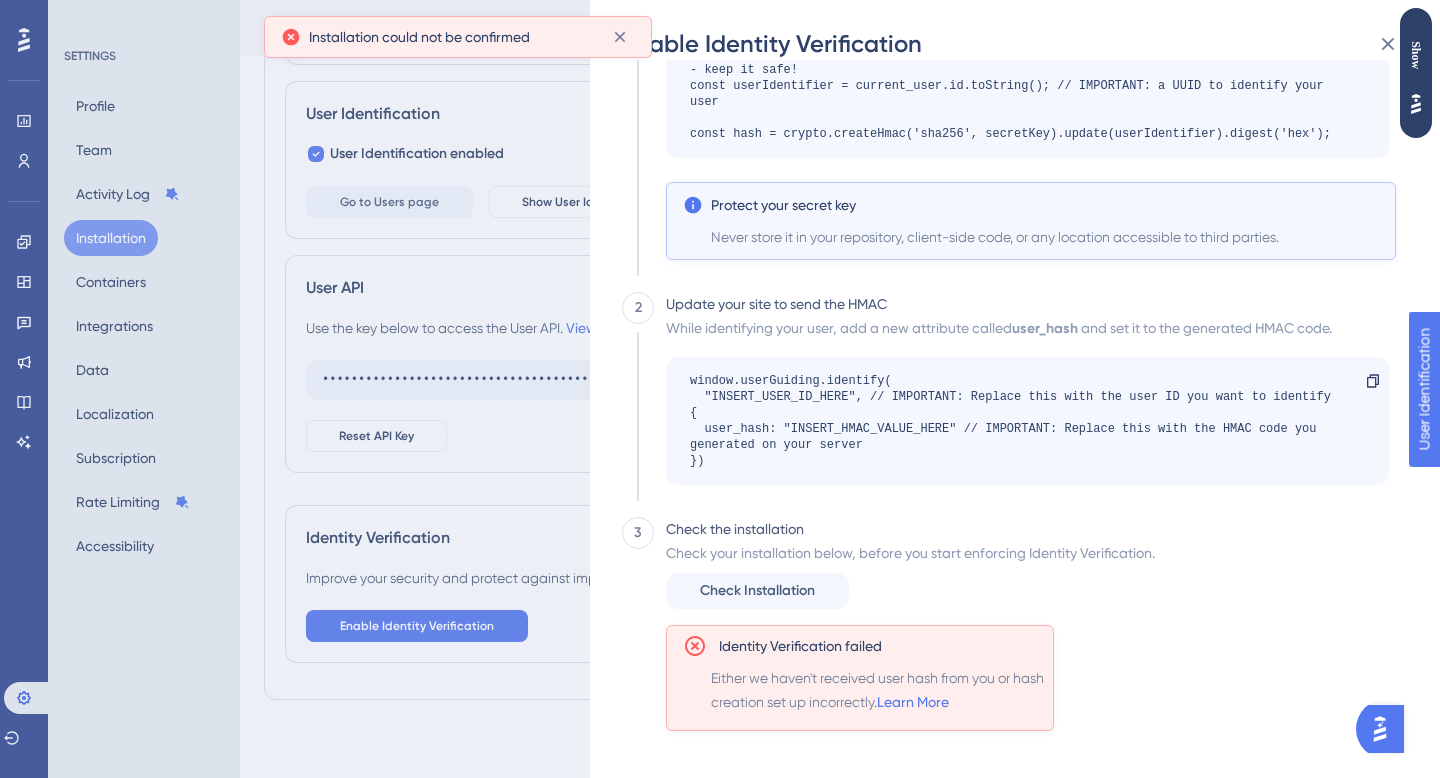 click 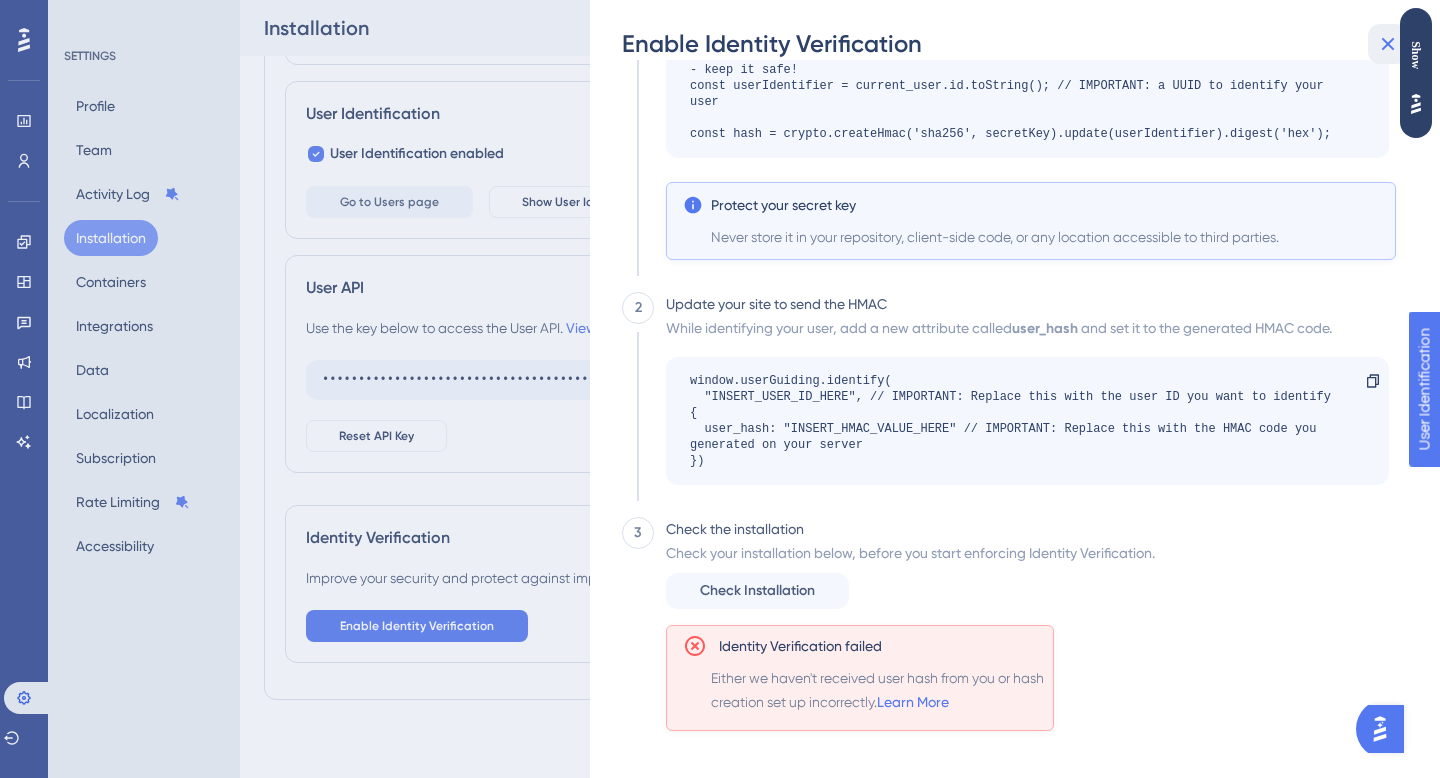 drag, startPoint x: 1388, startPoint y: 36, endPoint x: 1336, endPoint y: 68, distance: 61.05735 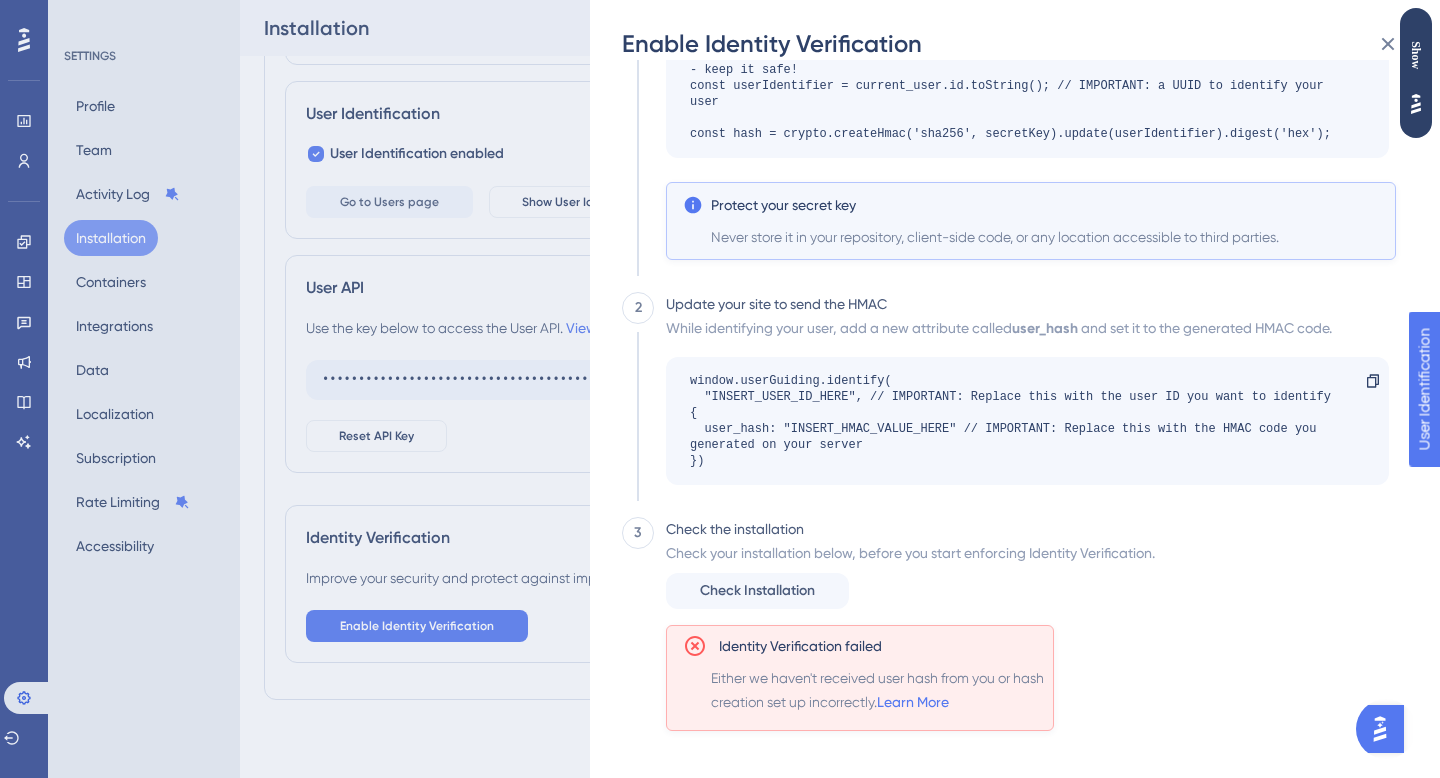 click 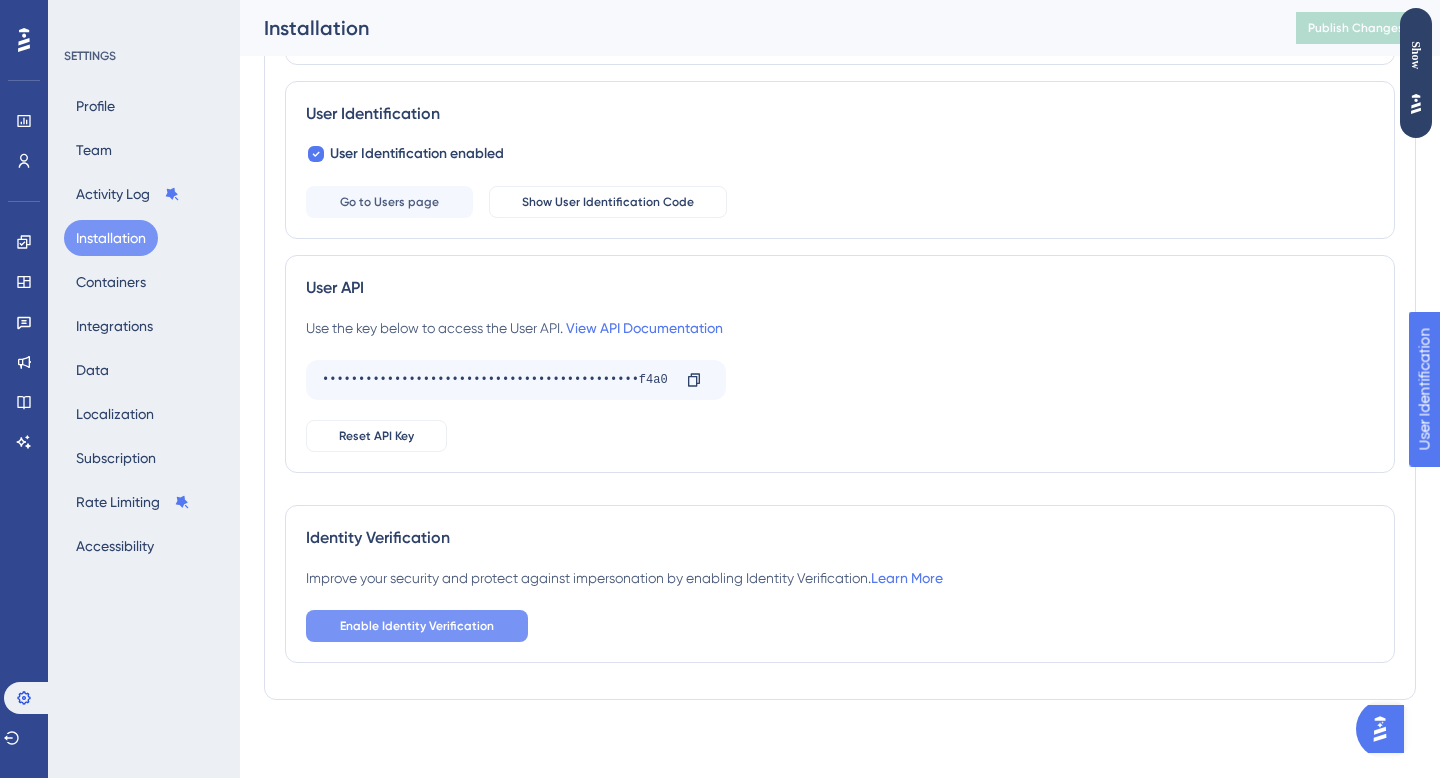 click on "Enable Identity Verification" at bounding box center (417, 626) 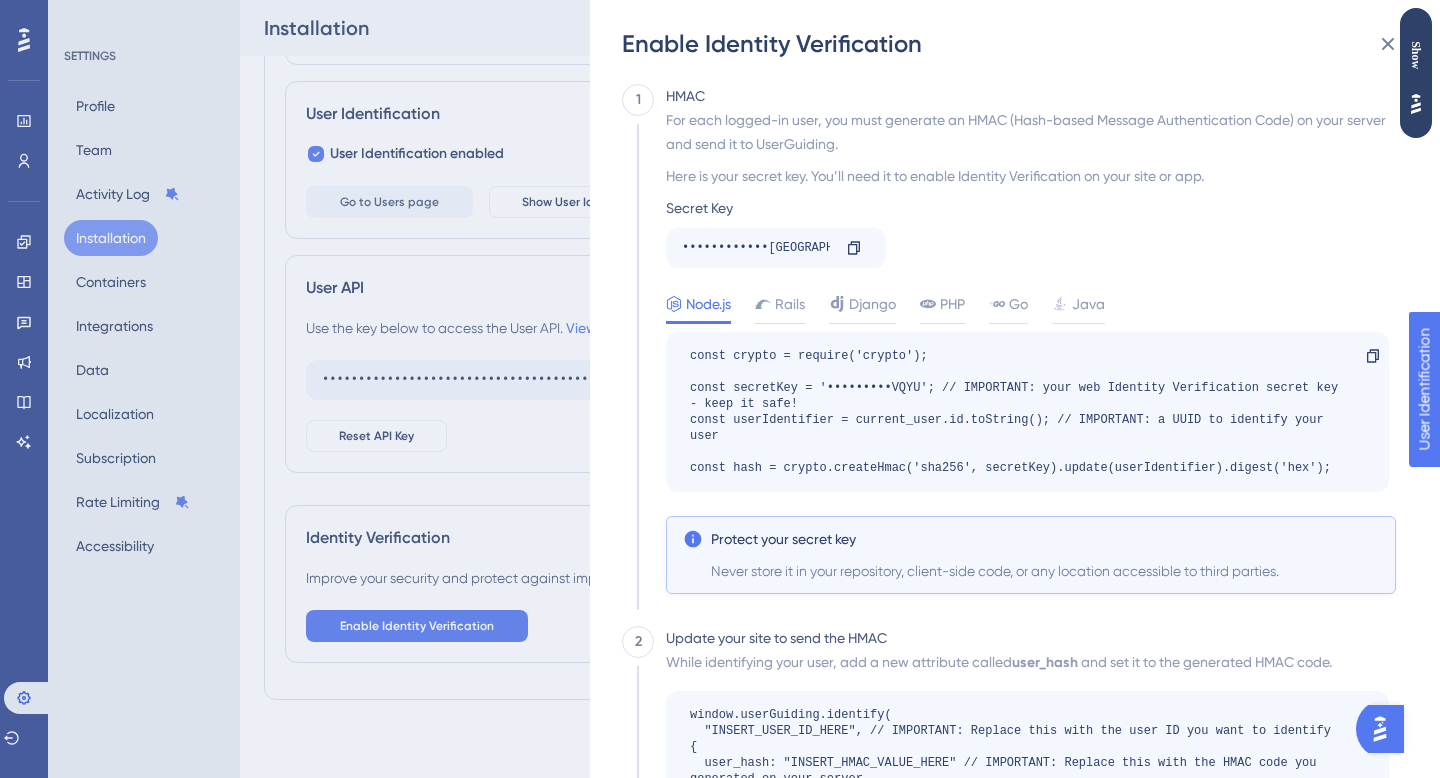 scroll, scrollTop: 212, scrollLeft: 0, axis: vertical 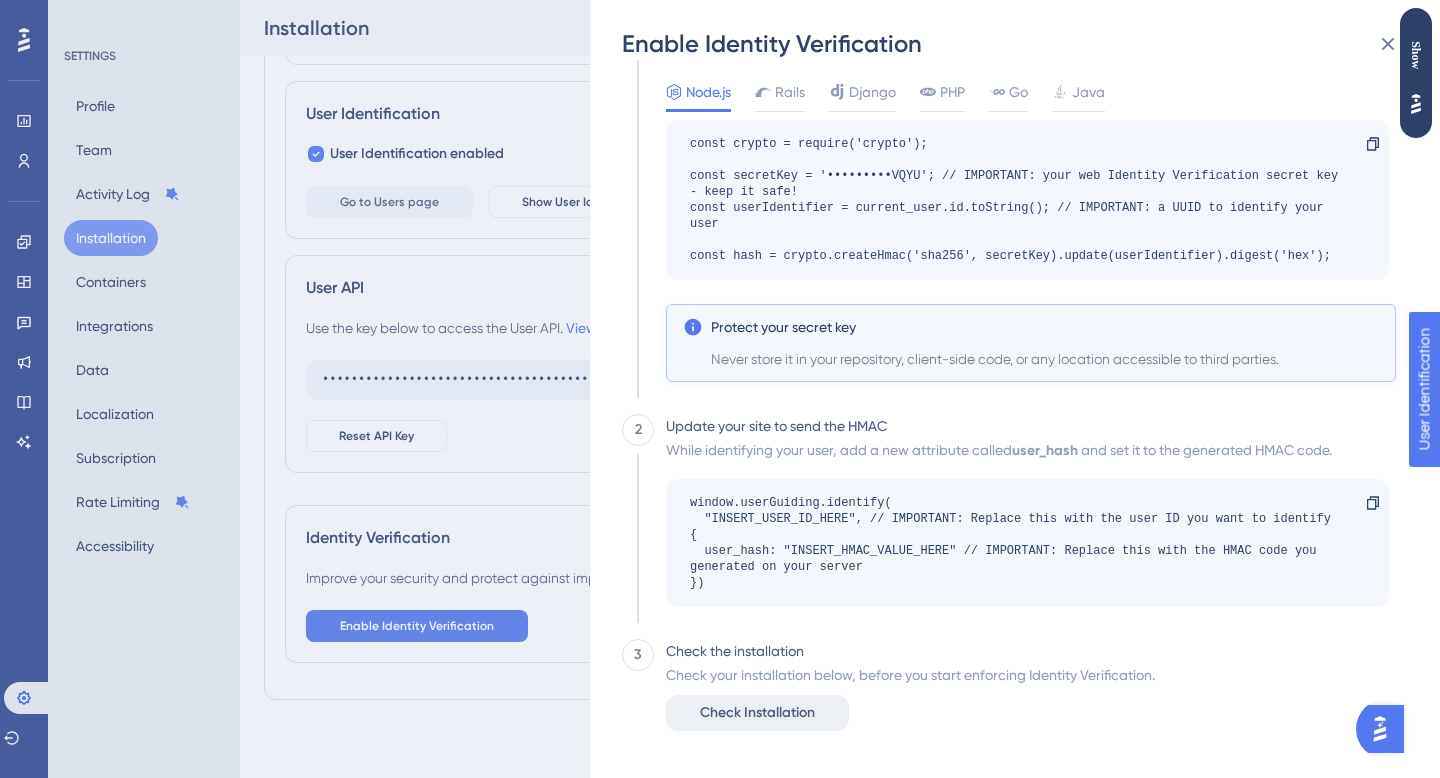 click on "Check Installation" at bounding box center [757, 713] 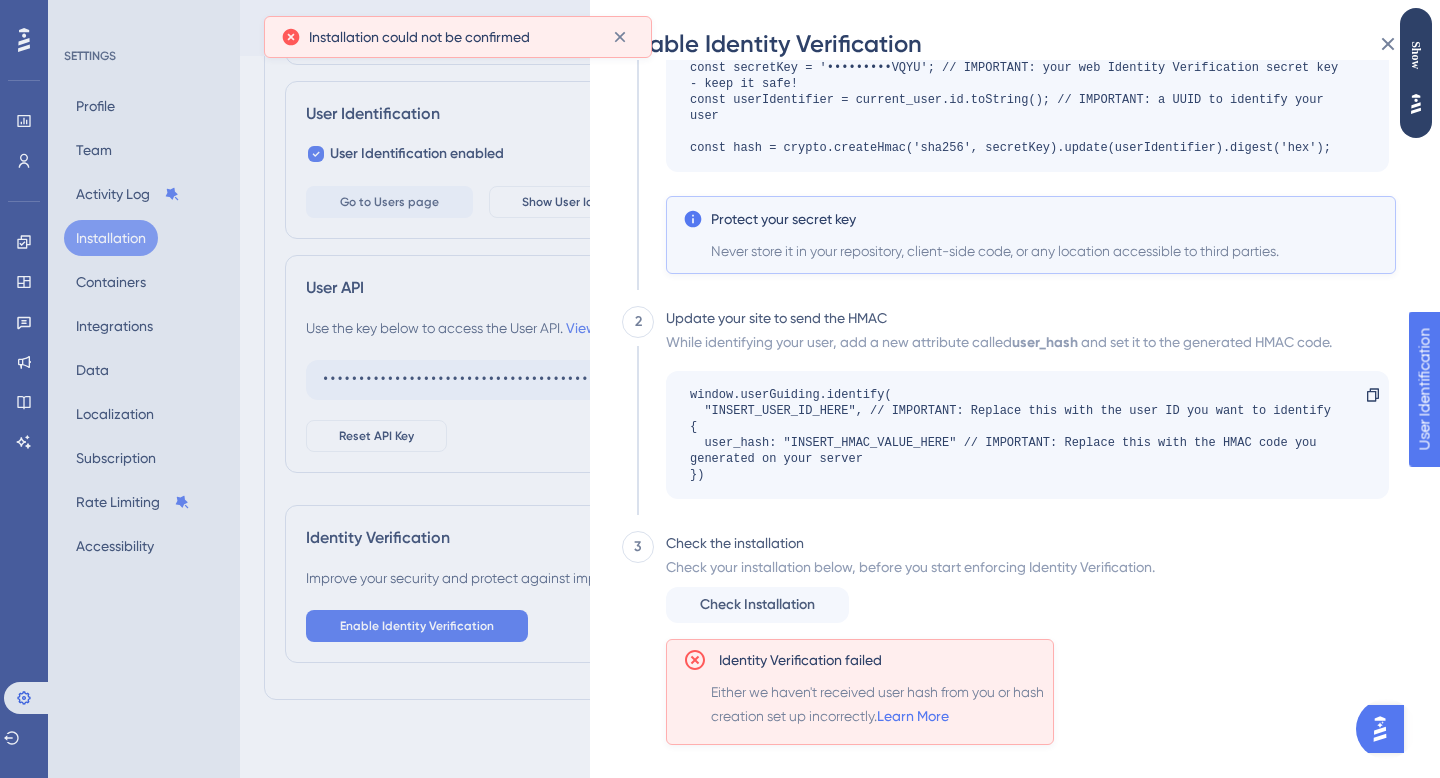 scroll, scrollTop: 334, scrollLeft: 0, axis: vertical 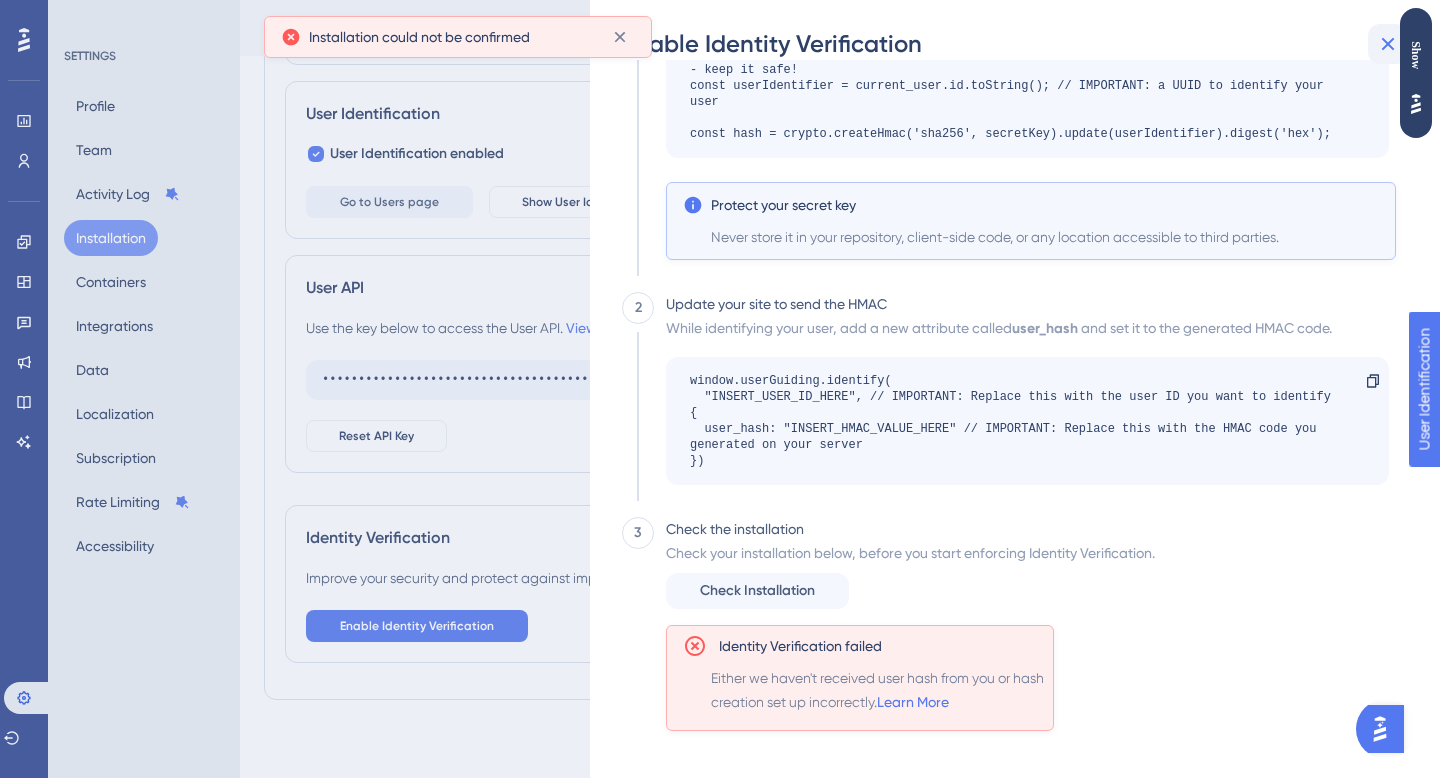 click 